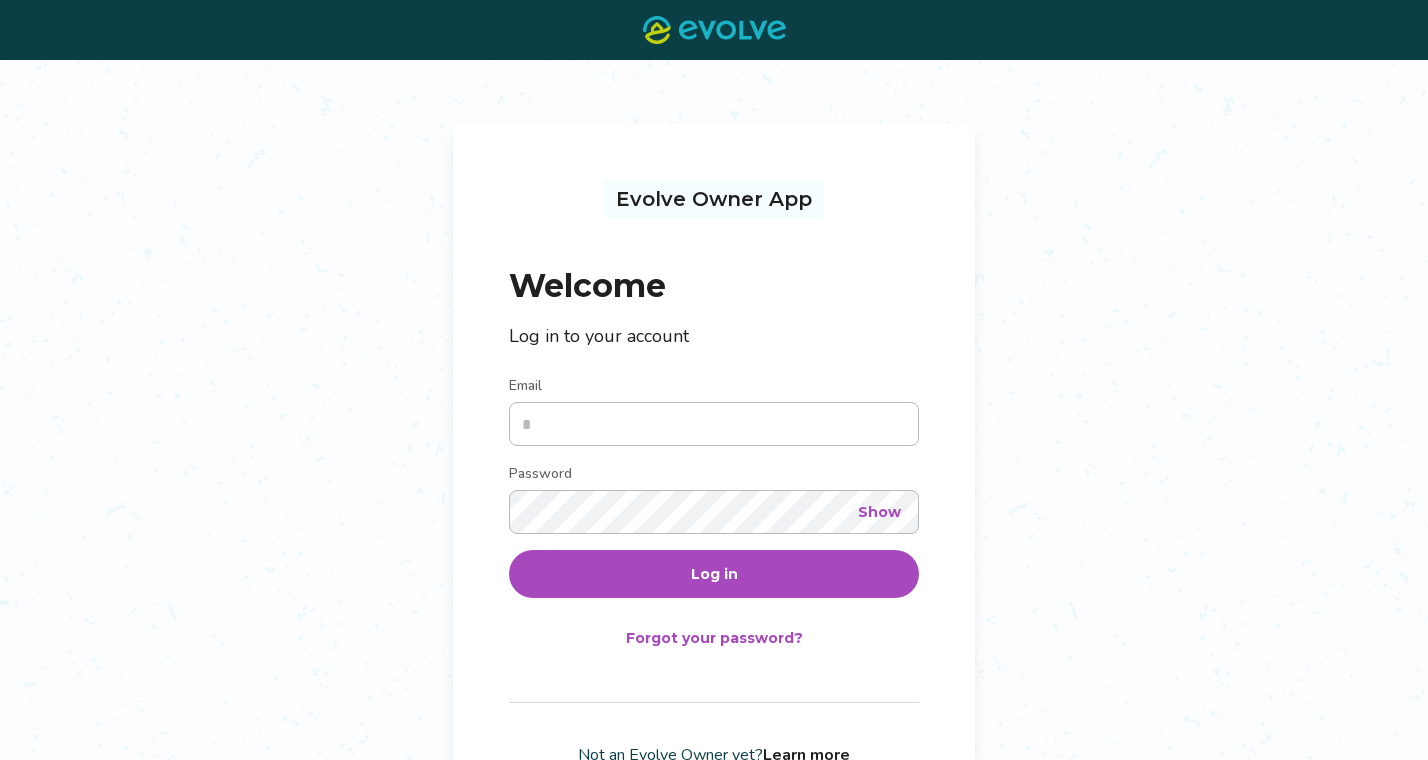 scroll, scrollTop: 0, scrollLeft: 0, axis: both 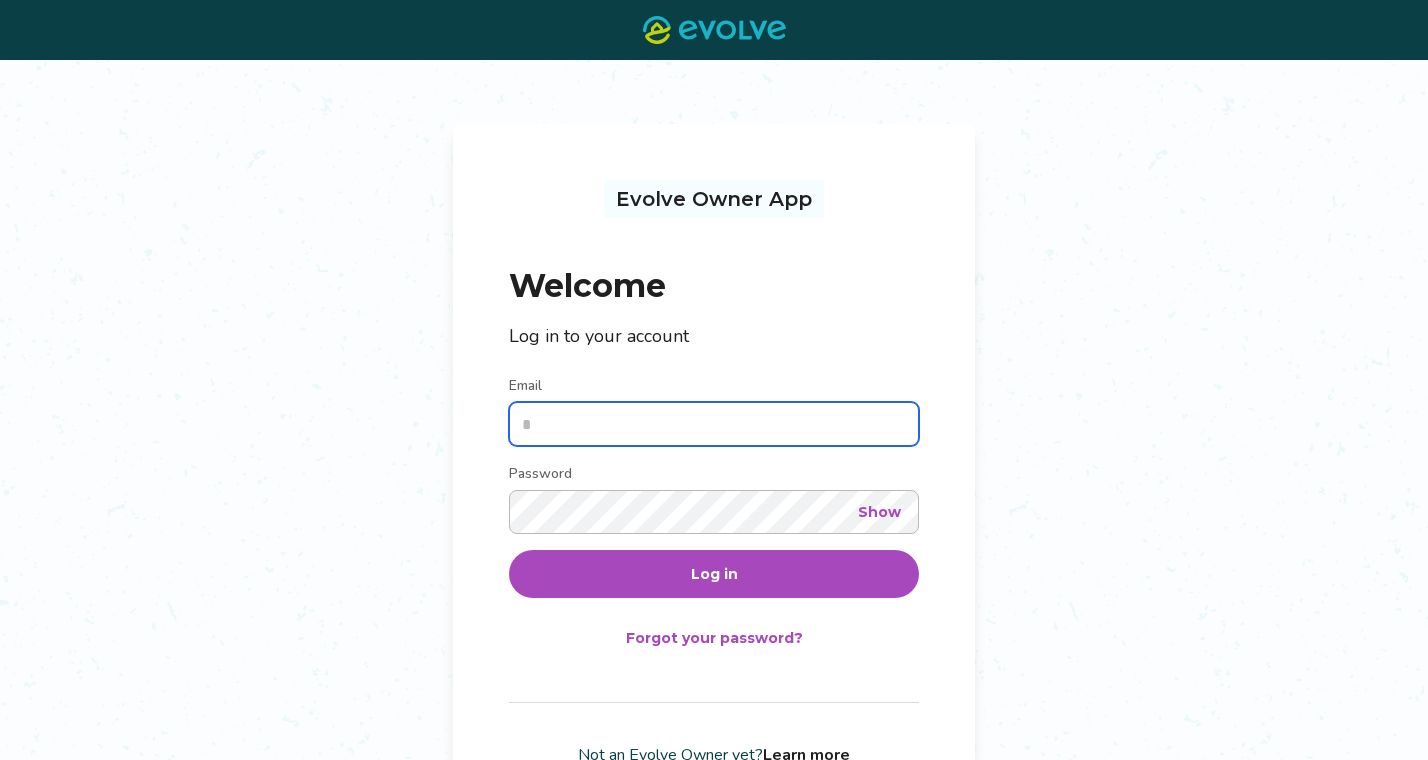 type on "**********" 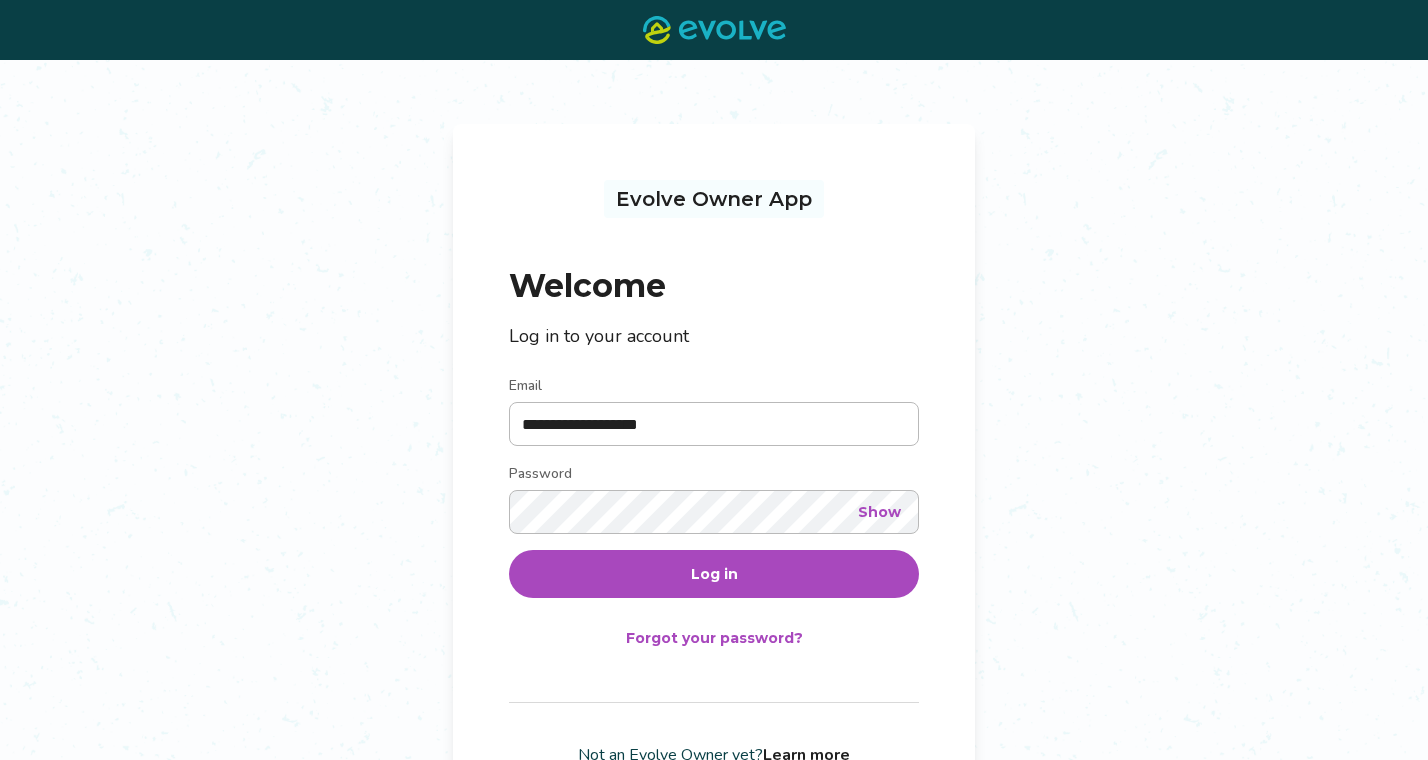 click on "Log in" at bounding box center [714, 574] 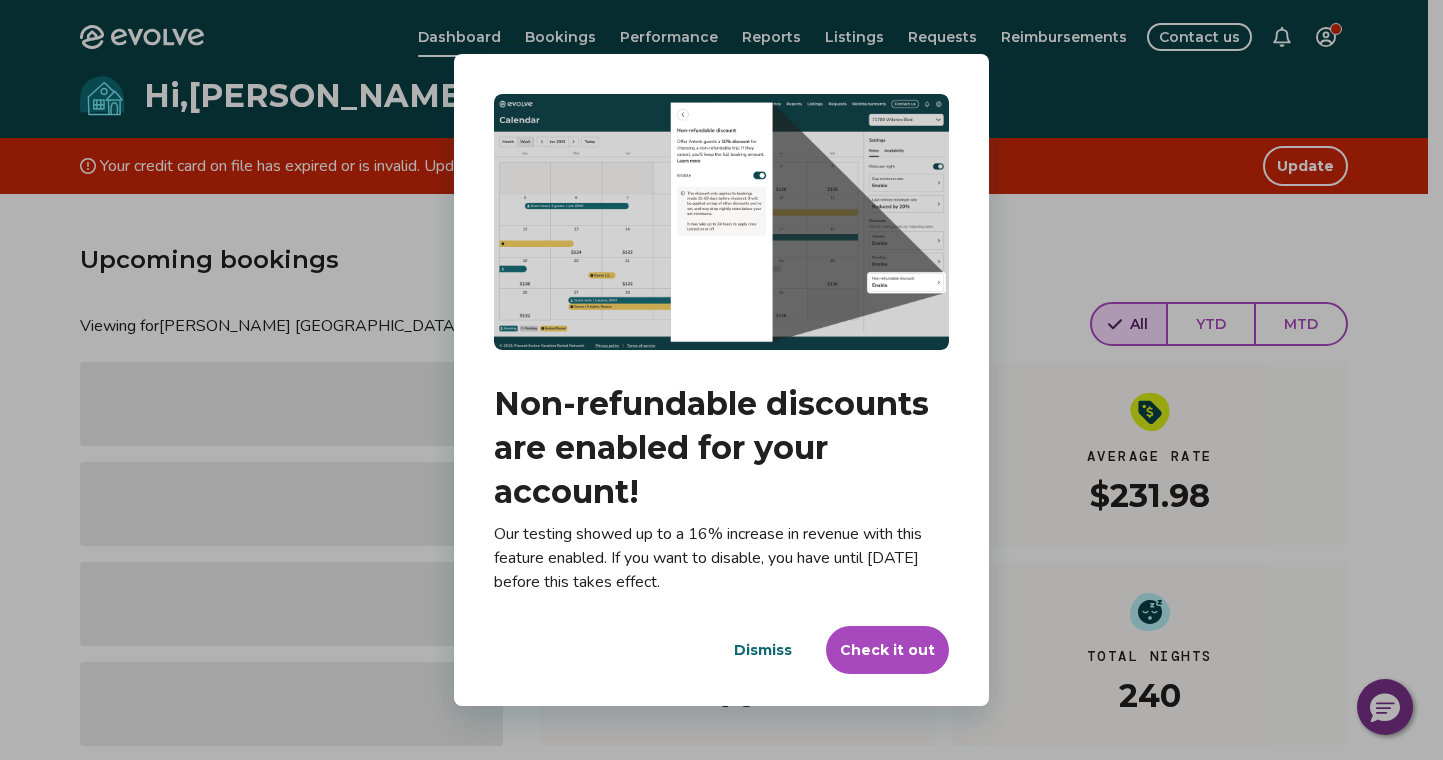 click on "Dismiss" at bounding box center [763, 650] 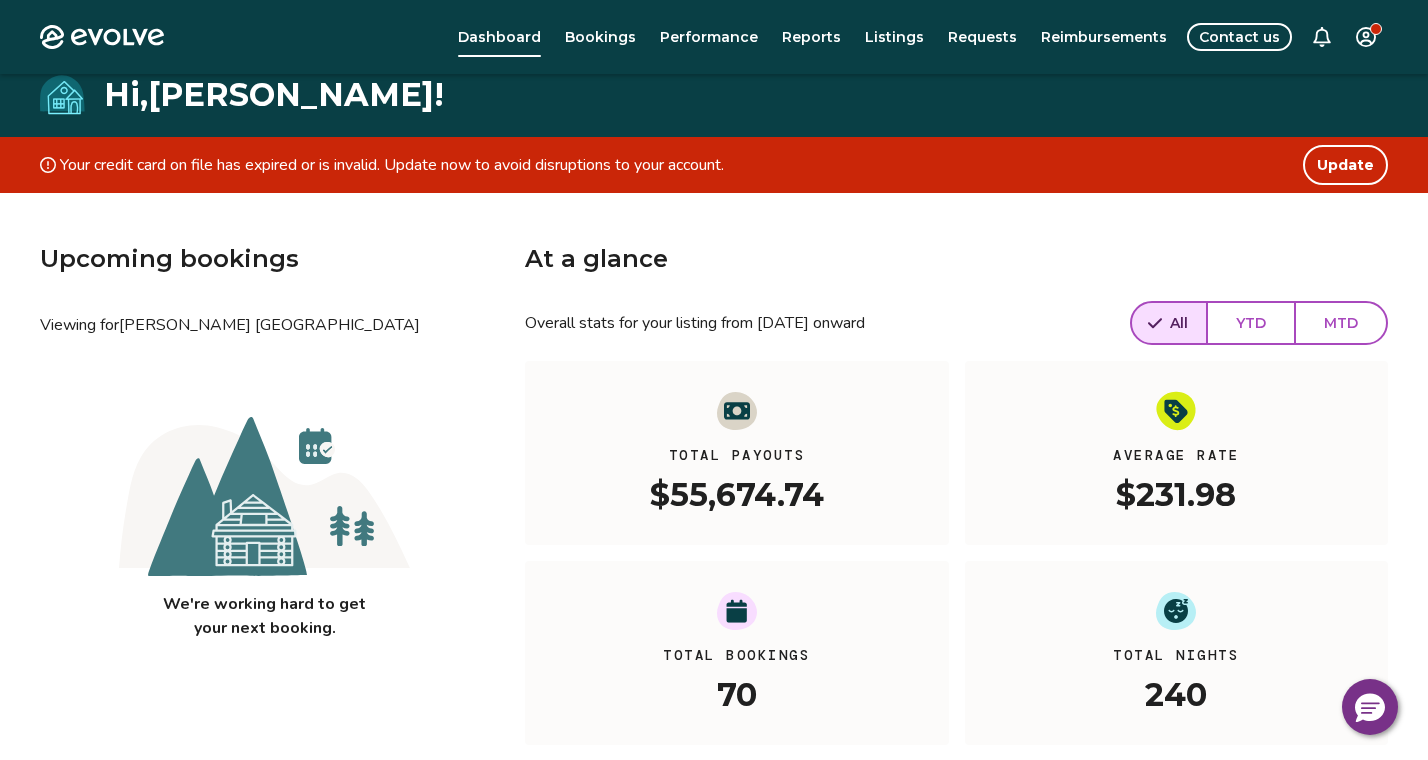 scroll, scrollTop: 0, scrollLeft: 0, axis: both 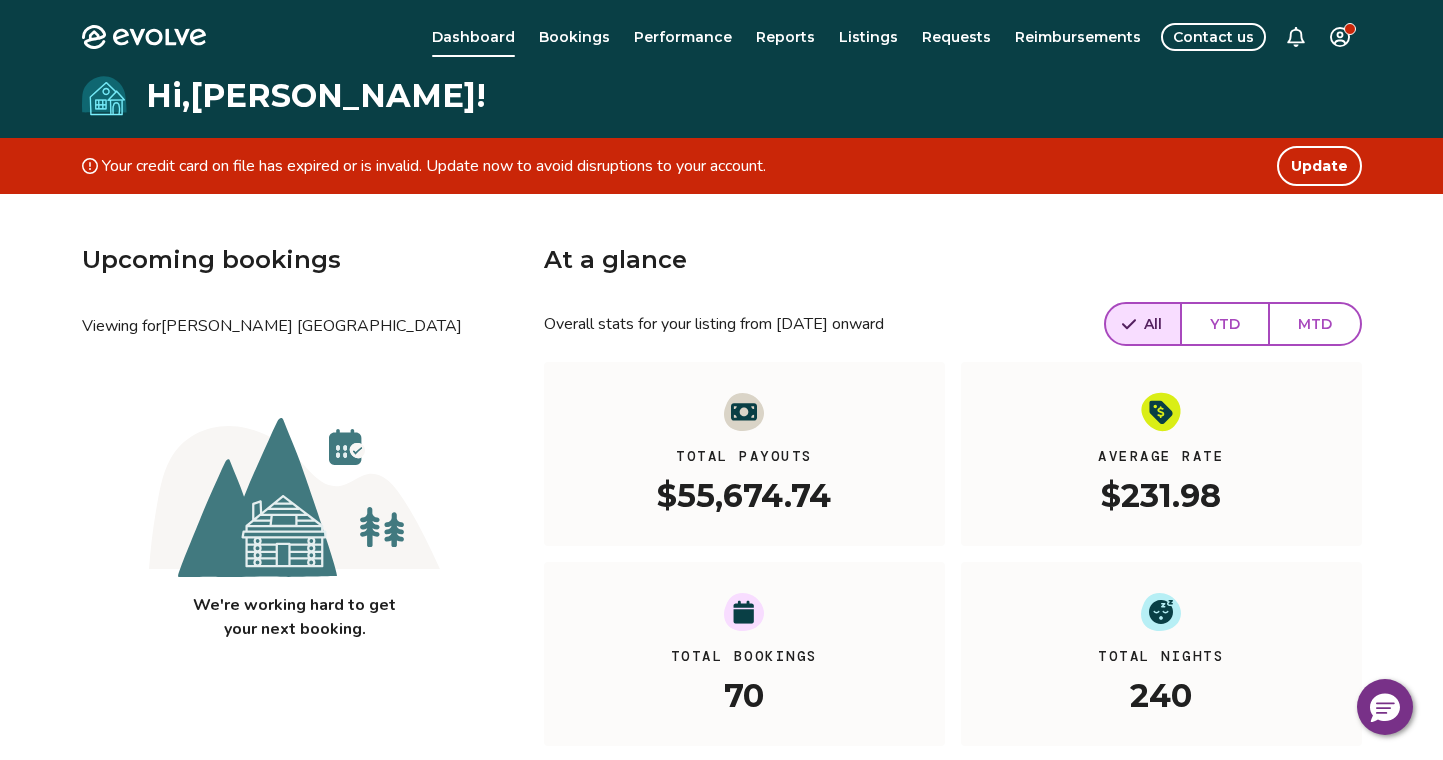 click on "Evolve Dashboard Bookings Performance Reports Listings Requests Reimbursements Contact us Hi,  [PERSON_NAME] ! Your credit card on file has expired or is invalid. Update now to avoid disruptions to your account. Update Upcoming bookings Viewing for  [PERSON_NAME] [GEOGRAPHIC_DATA] We're working hard to get   your next booking. At a glance Overall stats for your listing from [DATE] onward All YTD MTD Total Payouts $55,674.74 Average Rate $231.98 Total Bookings 70 Total Nights 240 View performance Looking for the booking site links to your listing?  You can find these under  the  Listings  overview © 2013-Present Evolve Vacation Rental Network Privacy Policy | Terms of Service" at bounding box center [721, 543] 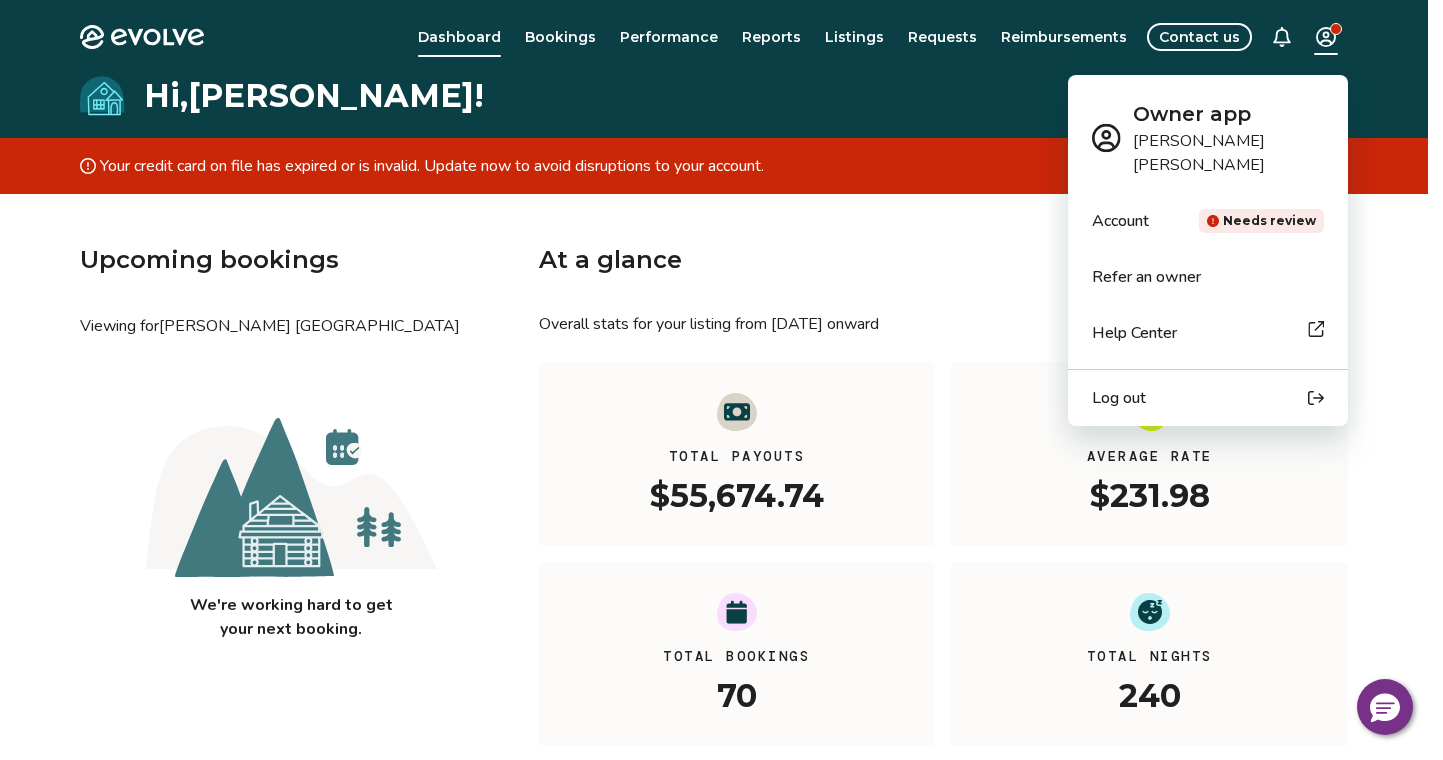 click on "Account" at bounding box center [1120, 221] 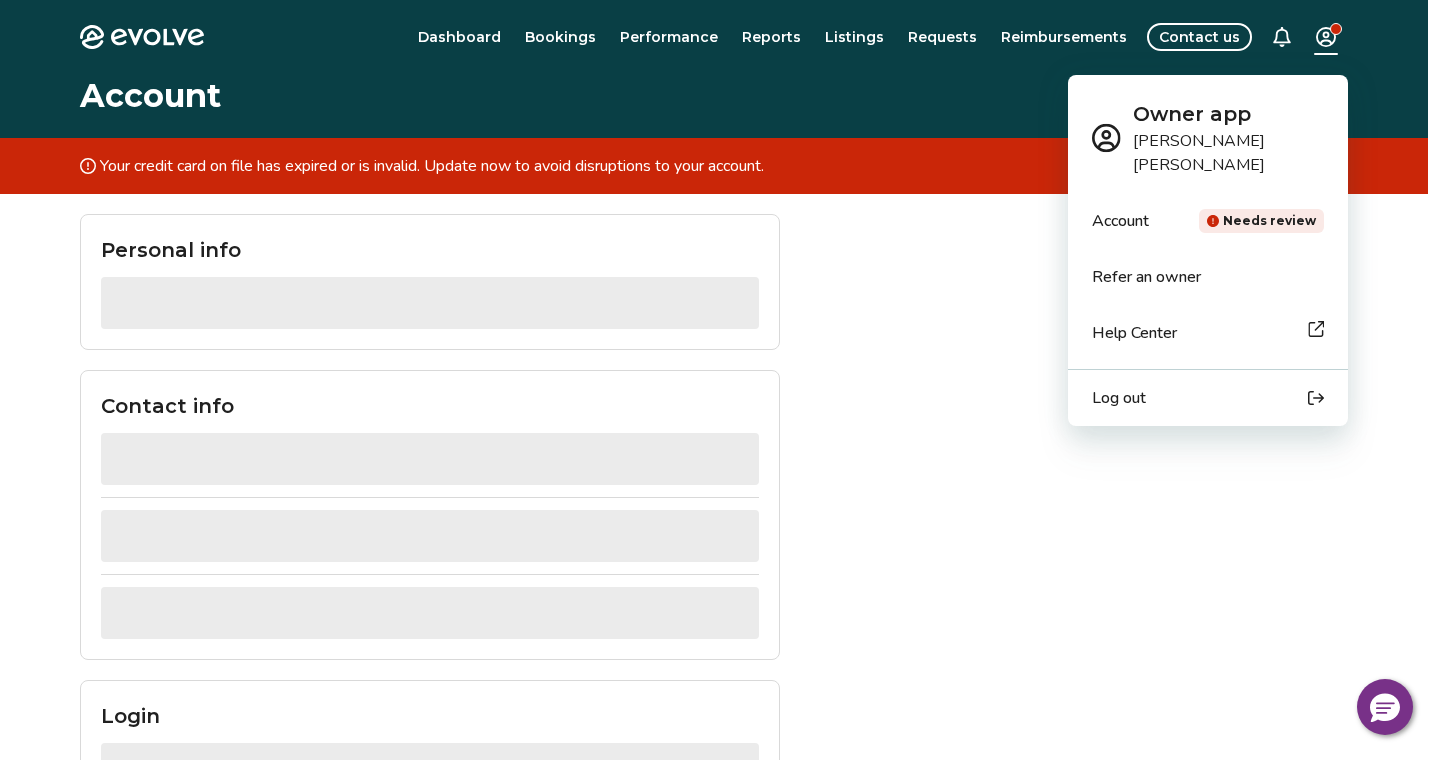 click on "Evolve Dashboard Bookings Performance Reports Listings Requests Reimbursements Contact us Account Your credit card on file has expired or is invalid. Update now to avoid disruptions to your account. Update Personal info ‌ Contact info ‌ ‌ ‌ Login ‌ ‌ Management plan ‌ Billing Bank account   COASTAL COMMUNITY BANK,  •••••••••••• VERIFIED Change Credit card   -- Add a new card Update your credit card info to avoid any disruptions to your account.   Learn more Legal ‌   Management agreement View Privacy & terms   Privacy policy View   Safety and security policy View   Terms of service View © 2013-Present Evolve Vacation Rental Network Privacy Policy | Terms of Service
Owner app [PERSON_NAME] Account Needs review Refer an owner Help Center Log out" at bounding box center (721, 888) 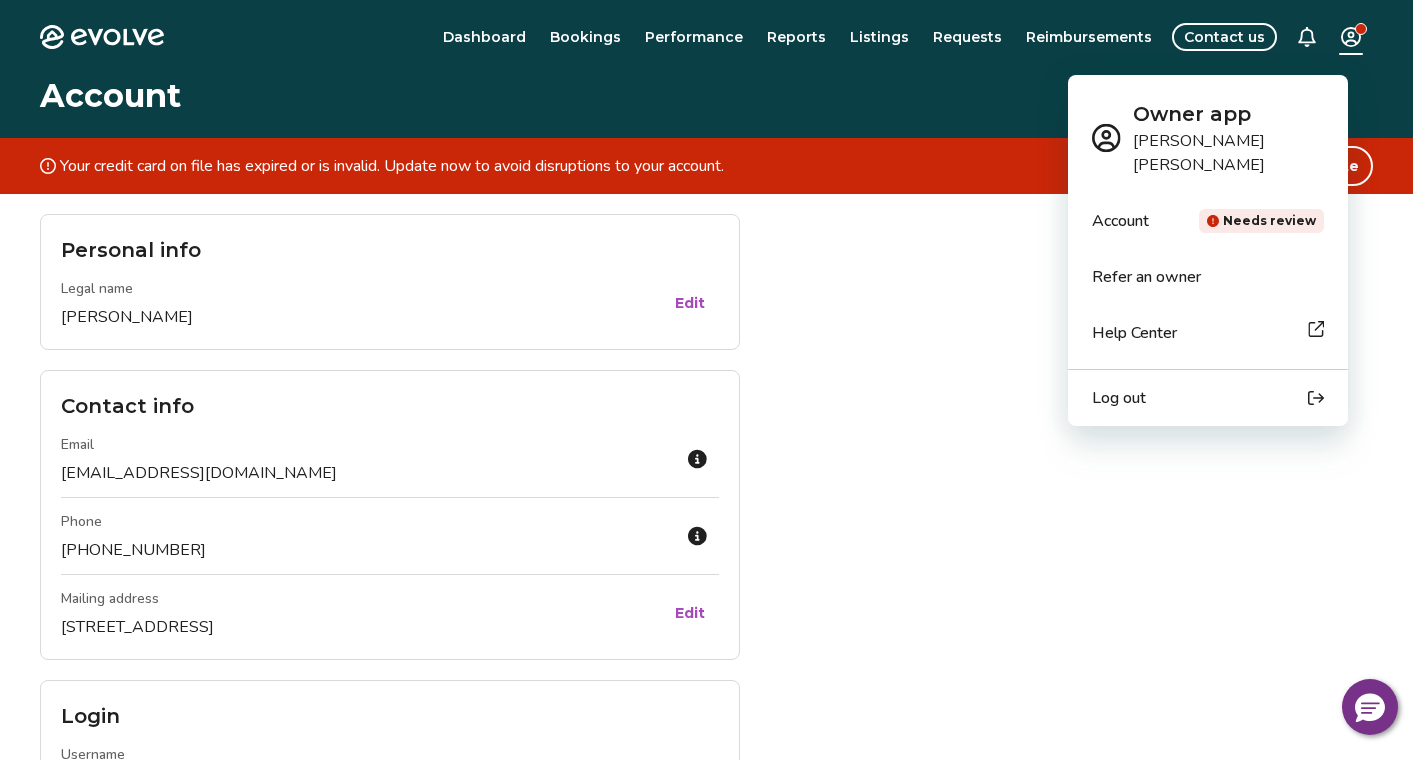 click on "Evolve Dashboard Bookings Performance Reports Listings Requests Reimbursements Contact us Account Your credit card on file has expired or is invalid. Update now to avoid disruptions to your account. Update Personal info Legal name   [PERSON_NAME] Edit Contact info Email   [EMAIL_ADDRESS][DOMAIN_NAME] Phone   [PHONE_NUMBER] Mailing address   [STREET_ADDRESS] Edit Login Username   [EMAIL_ADDRESS][DOMAIN_NAME] Password   •••••••••• Change Management plan Tier   Core Learn more Billing Bank account   COASTAL COMMUNITY BANK,  •••••••••••• VERIFIED Change Credit card   -- Add a new card Update your credit card info to avoid any disruptions to your account.   Learn more Legal Rental policies   [STREET_ADDRESS] View   Management agreement View Privacy & terms   Privacy policy View   Safety and security policy View   Terms of service View © 2013-Present Evolve Vacation Rental Network Privacy Policy | Terms of Service" at bounding box center (714, 900) 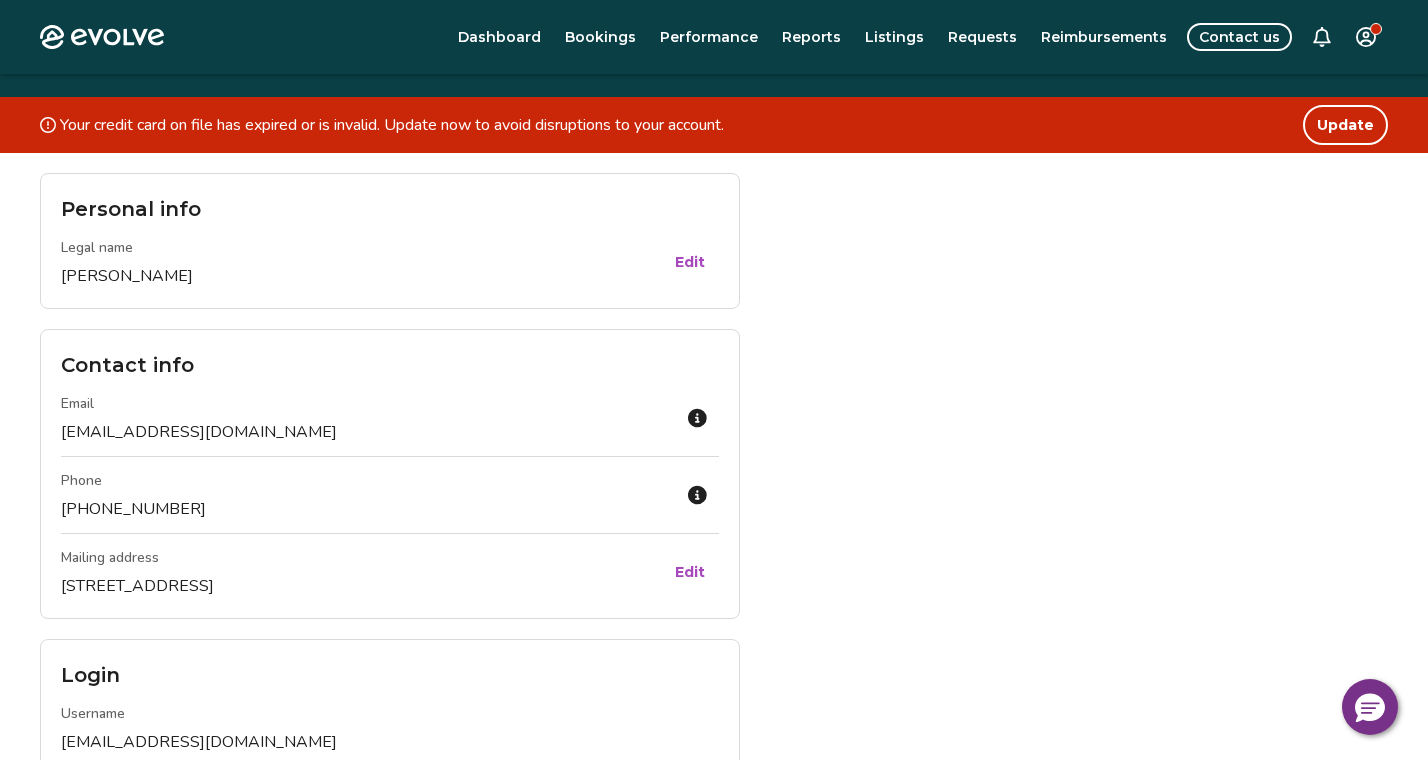 scroll, scrollTop: 0, scrollLeft: 0, axis: both 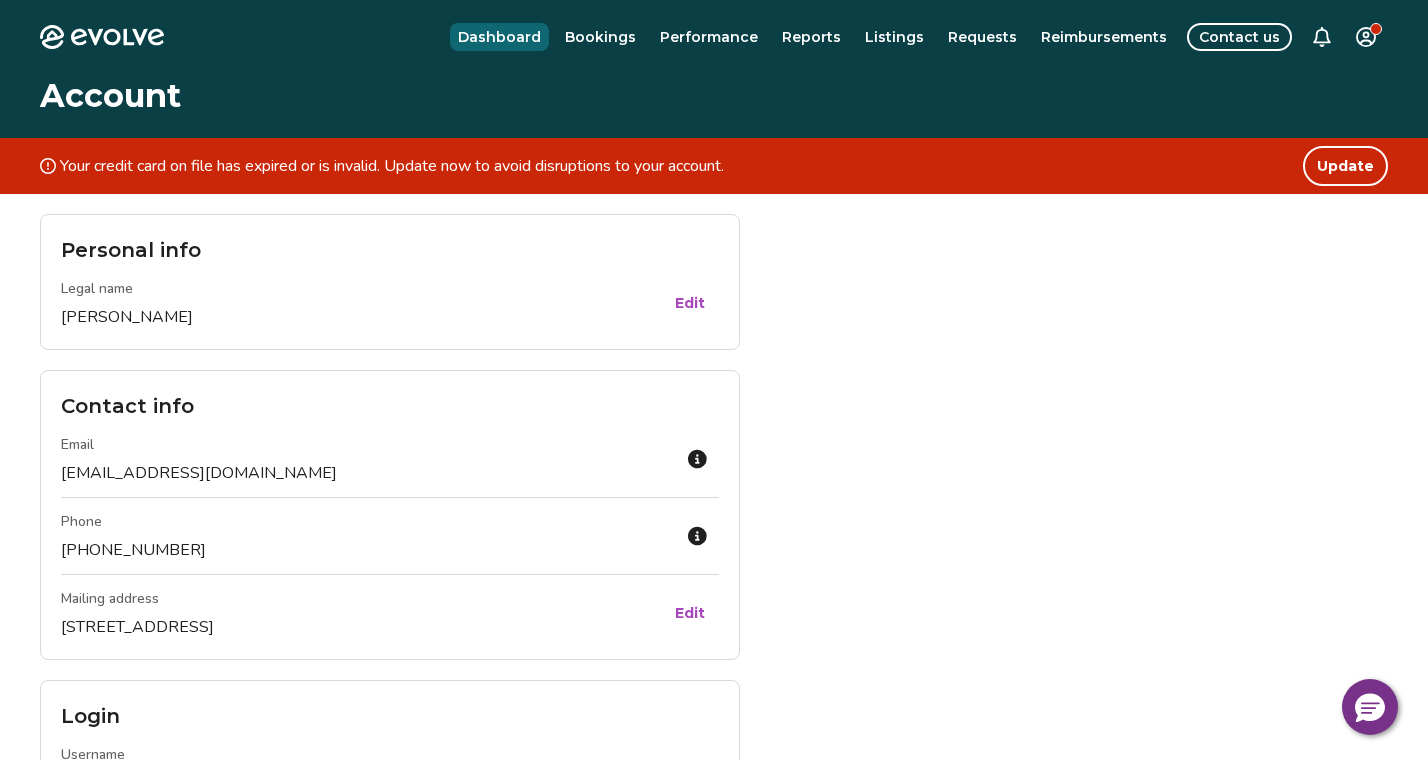 click on "Dashboard" at bounding box center (499, 37) 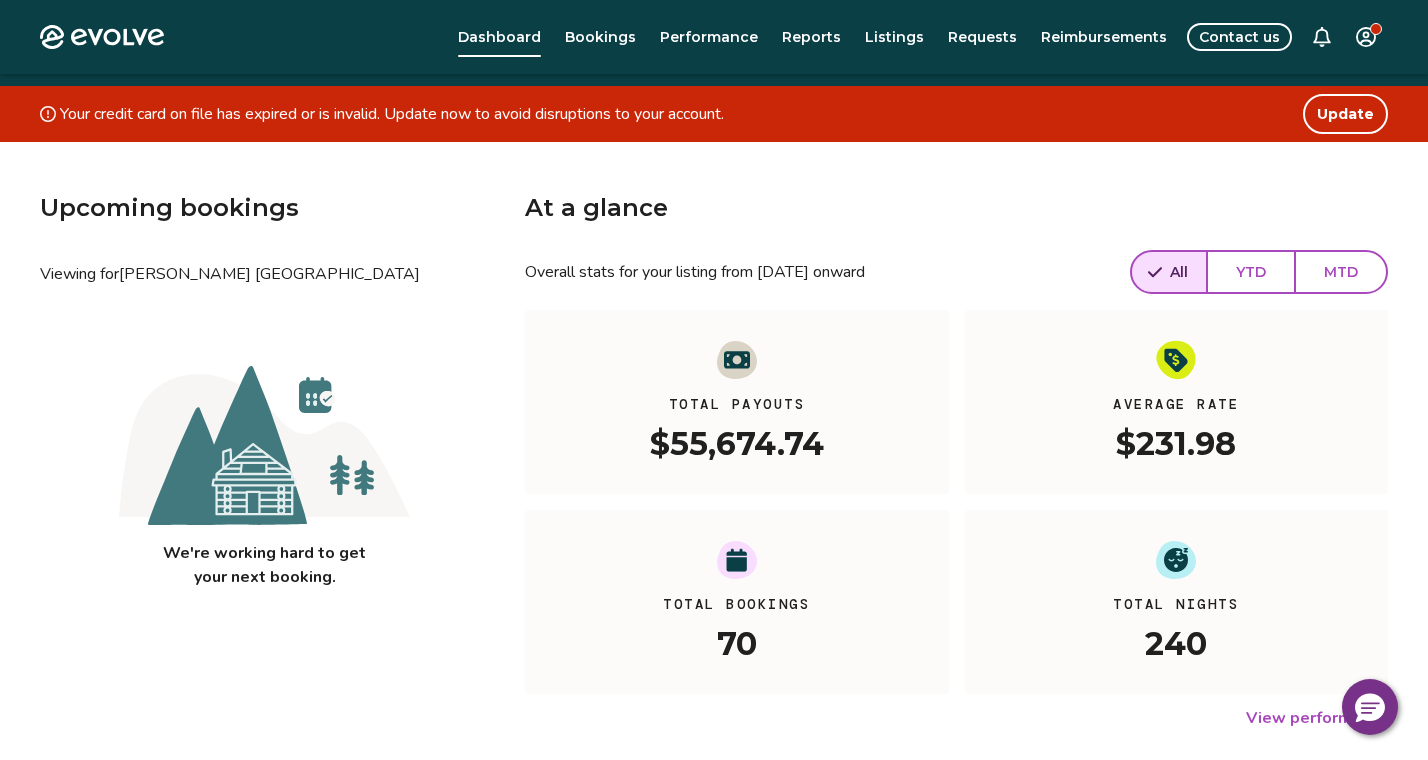 scroll, scrollTop: 0, scrollLeft: 0, axis: both 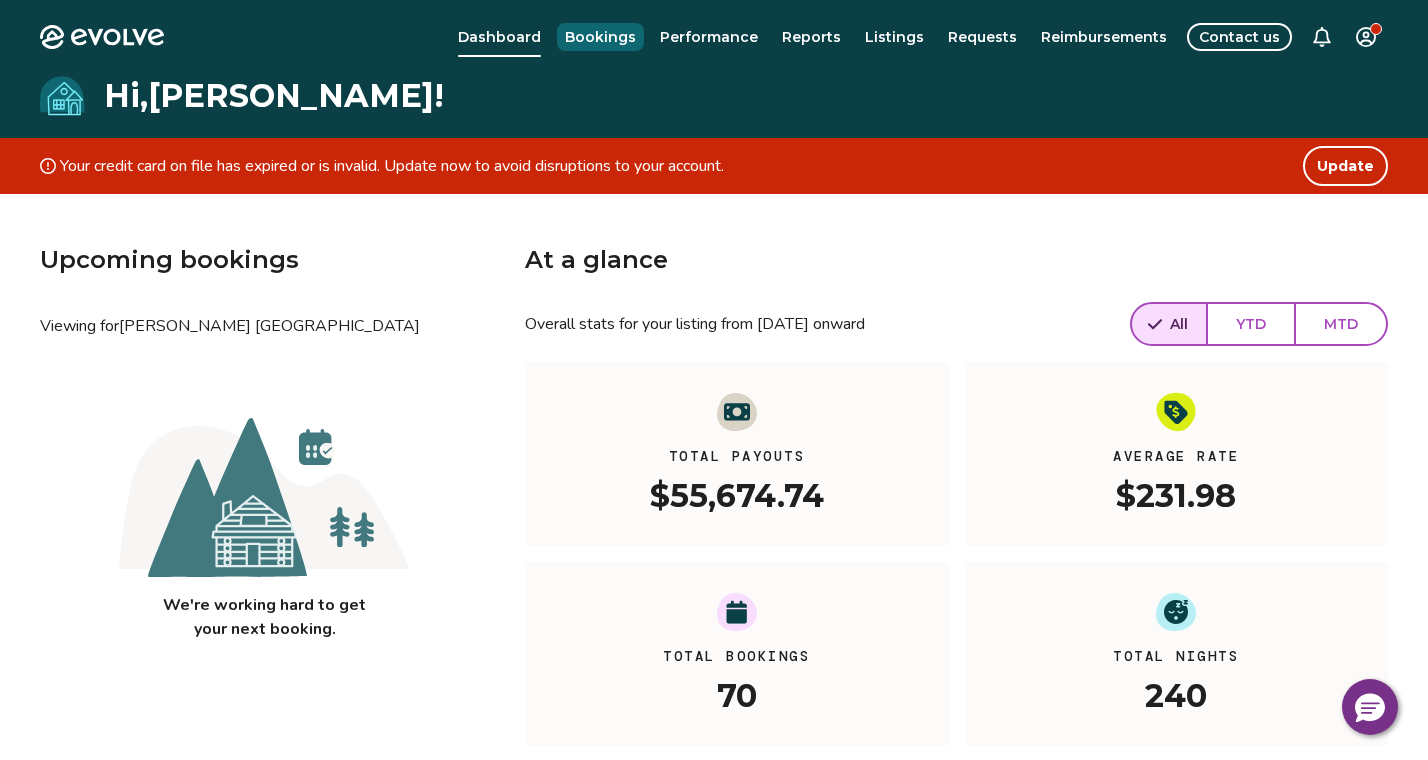 click on "Bookings" at bounding box center (600, 37) 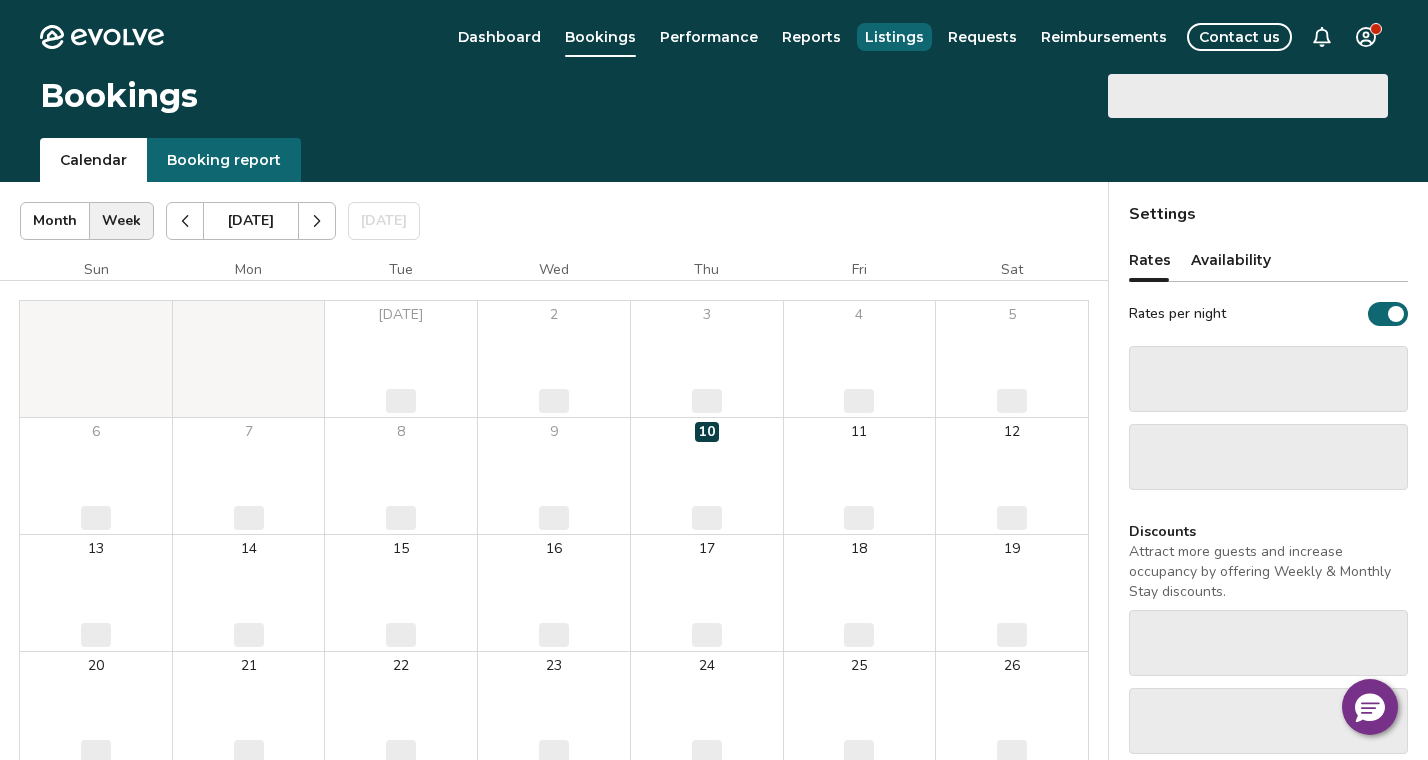 click on "Listings" at bounding box center (894, 37) 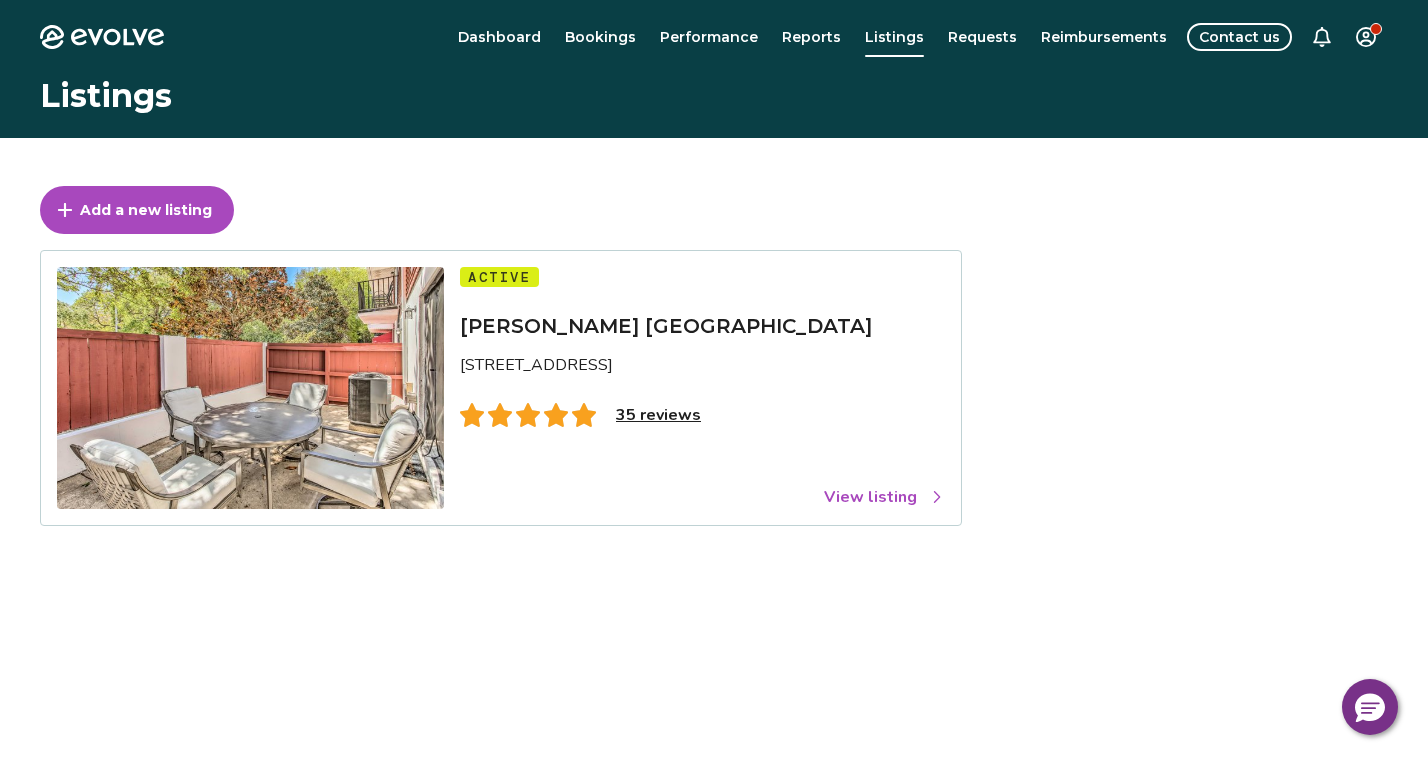 click on "View listing" at bounding box center [884, 497] 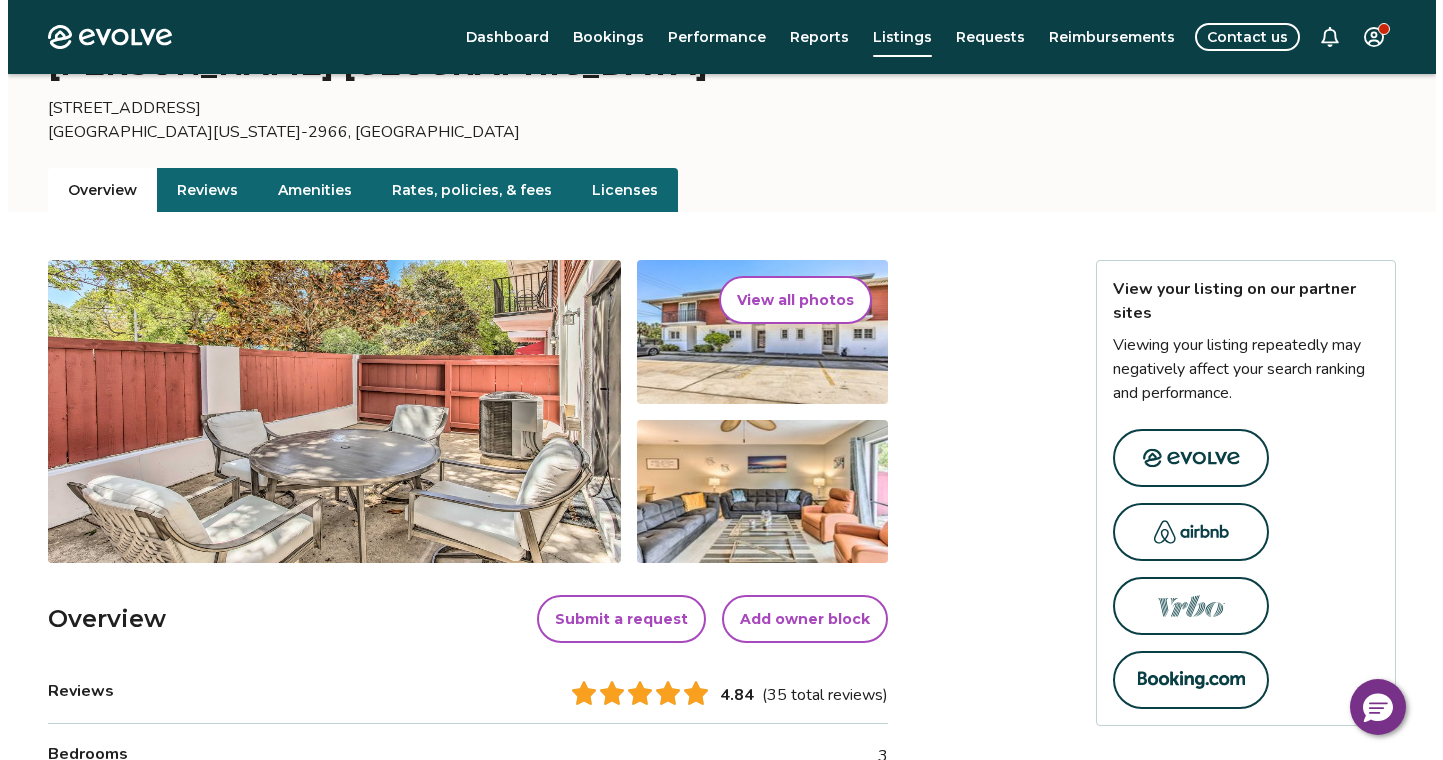 scroll, scrollTop: 133, scrollLeft: 0, axis: vertical 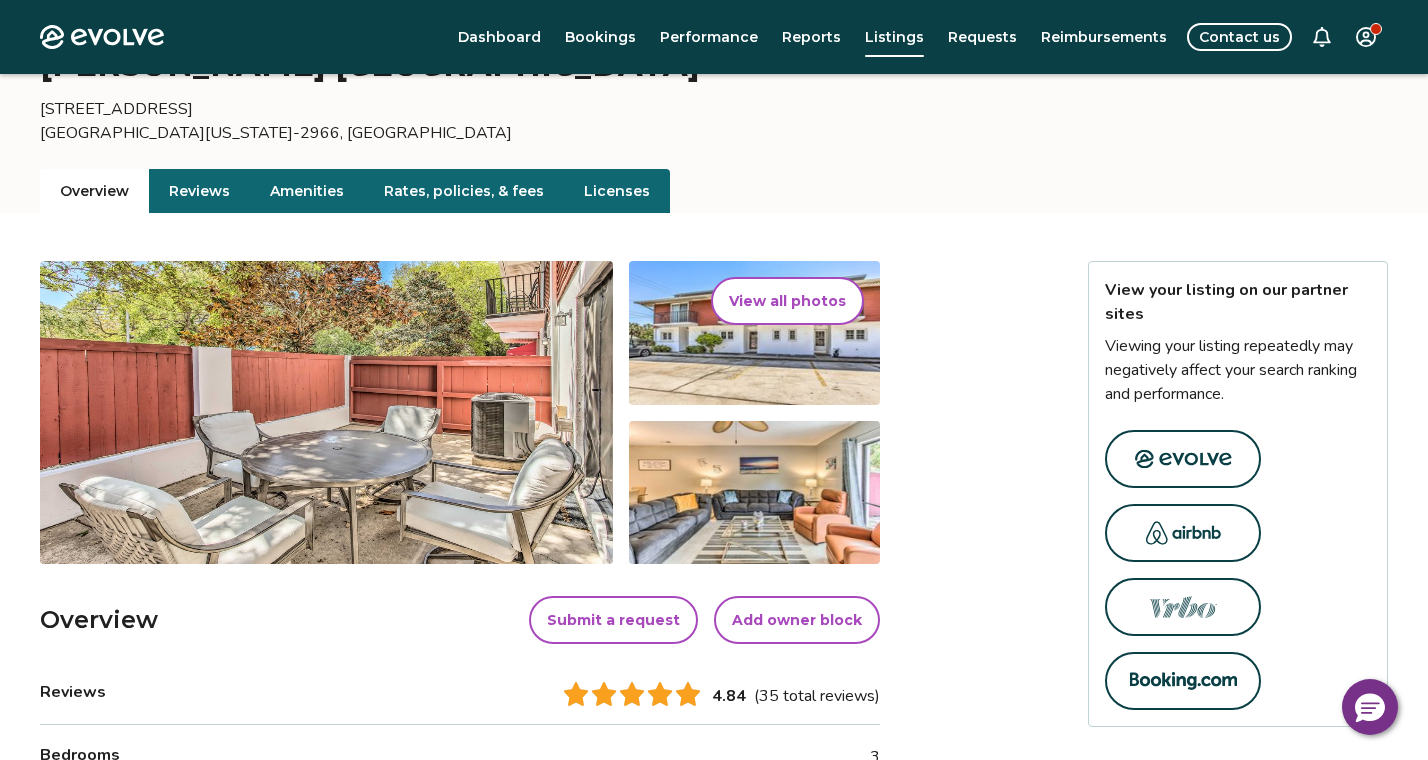click on "Add owner block" at bounding box center [797, 620] 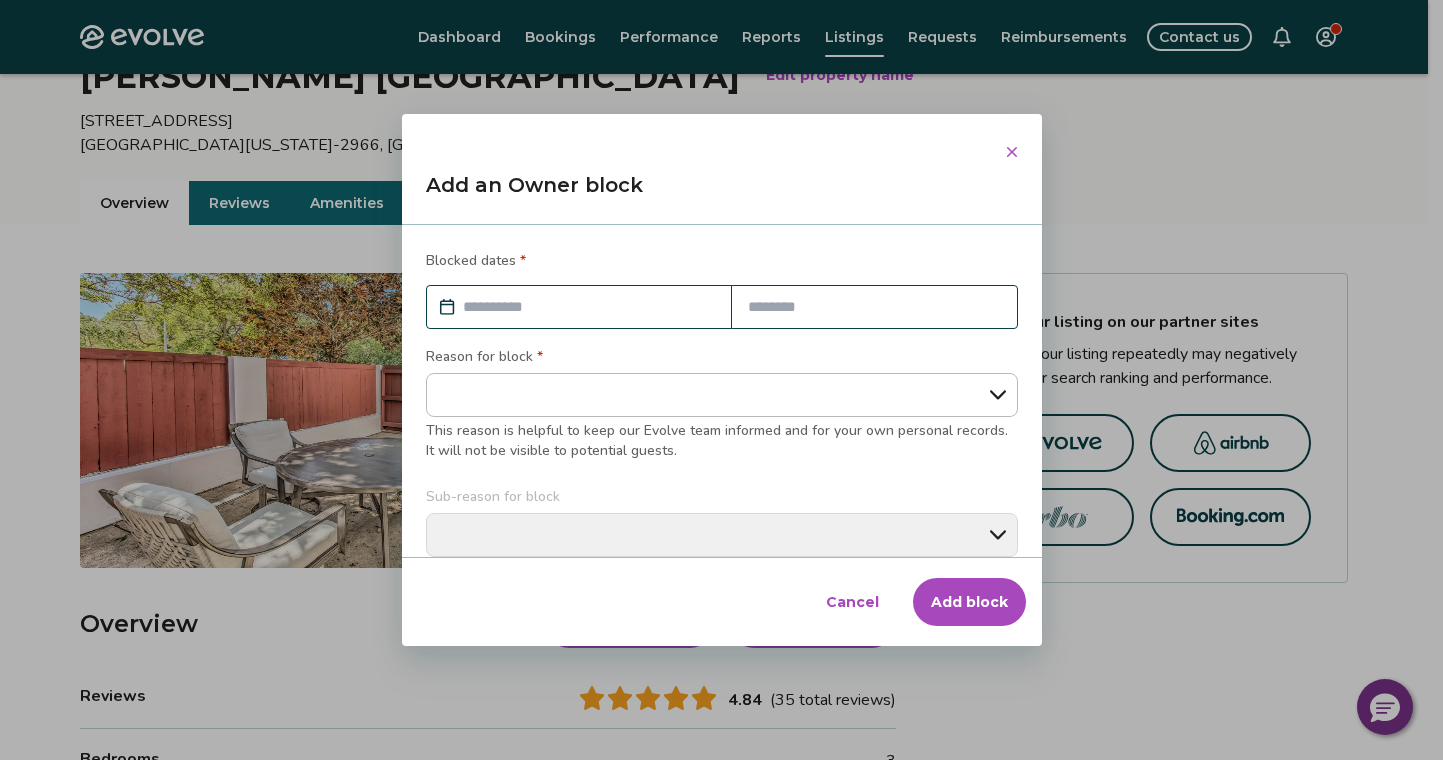 click at bounding box center [589, 307] 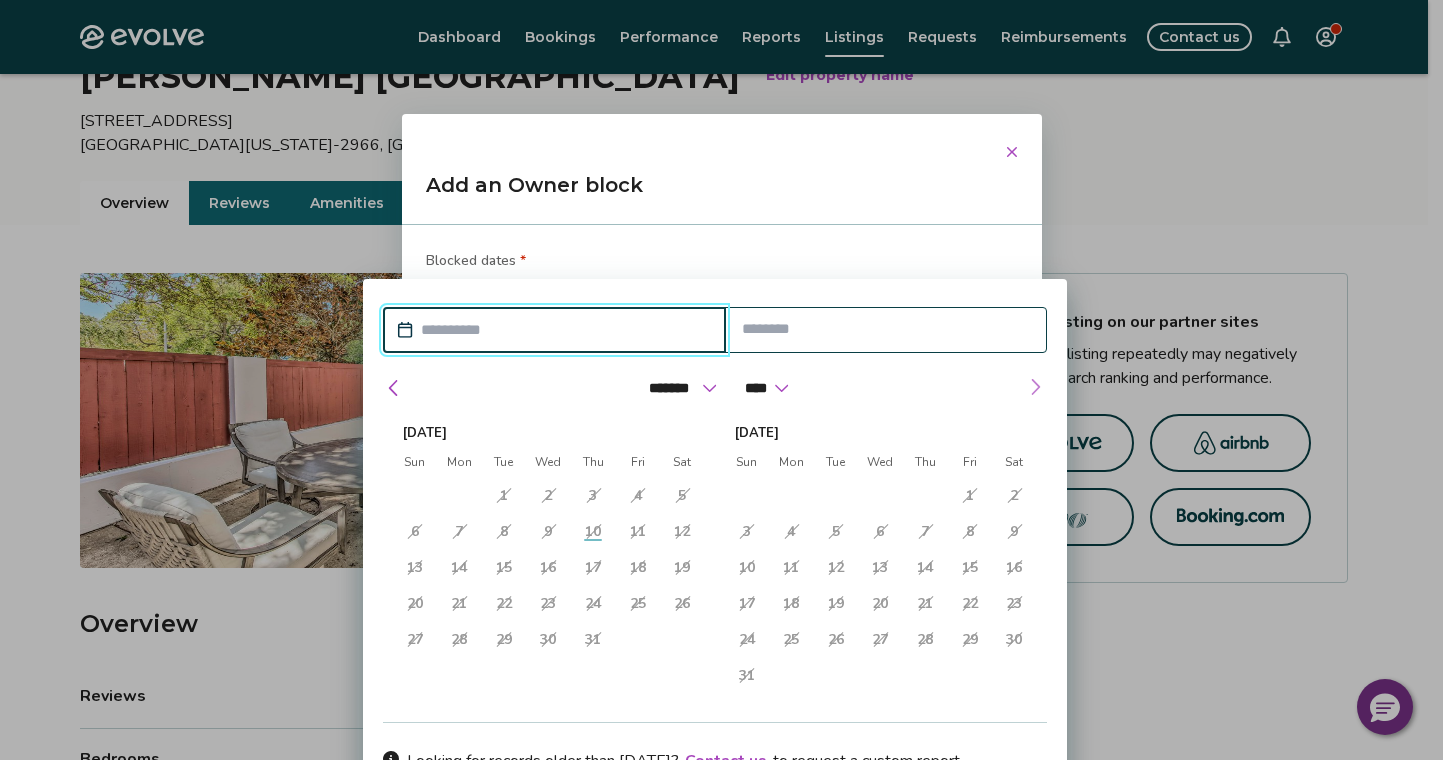 click at bounding box center [1035, 387] 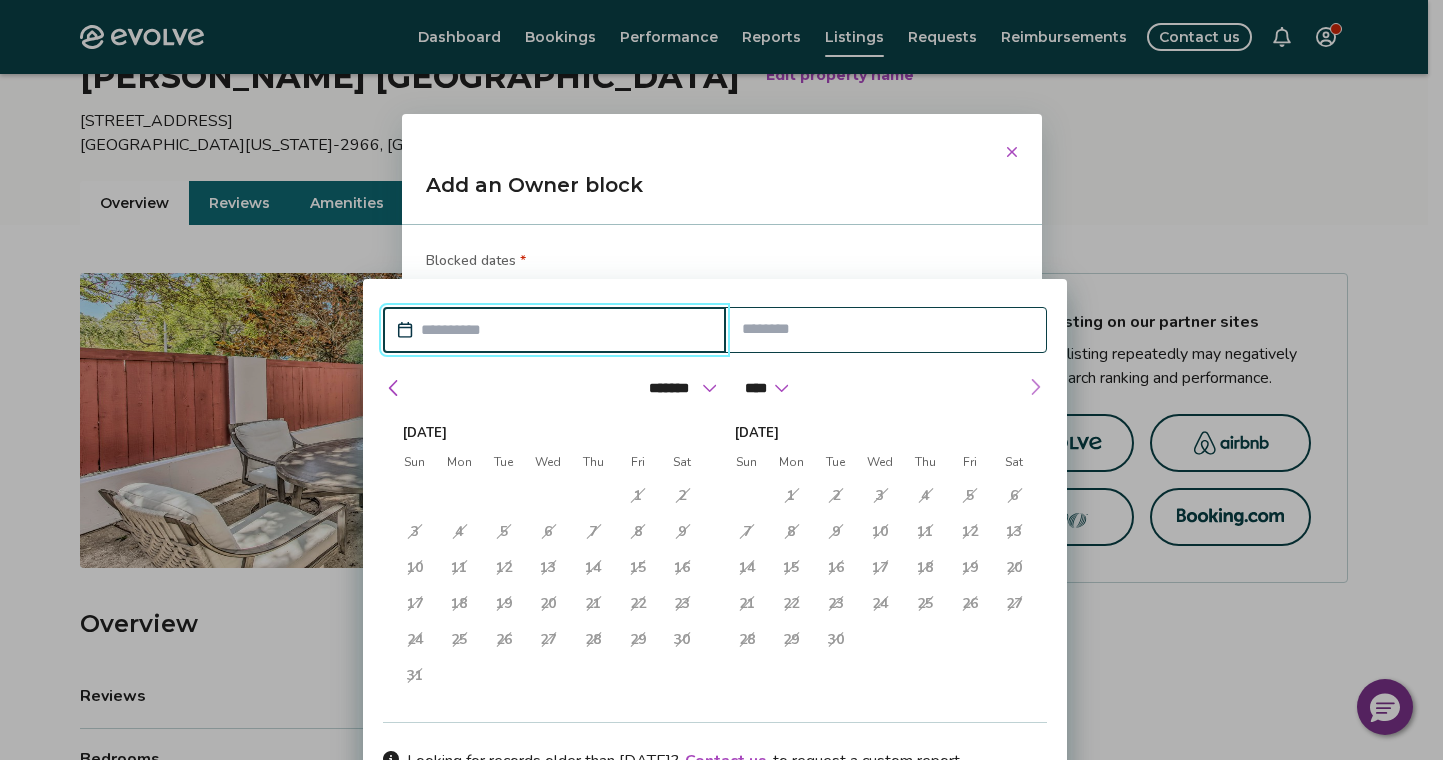 click at bounding box center (1035, 387) 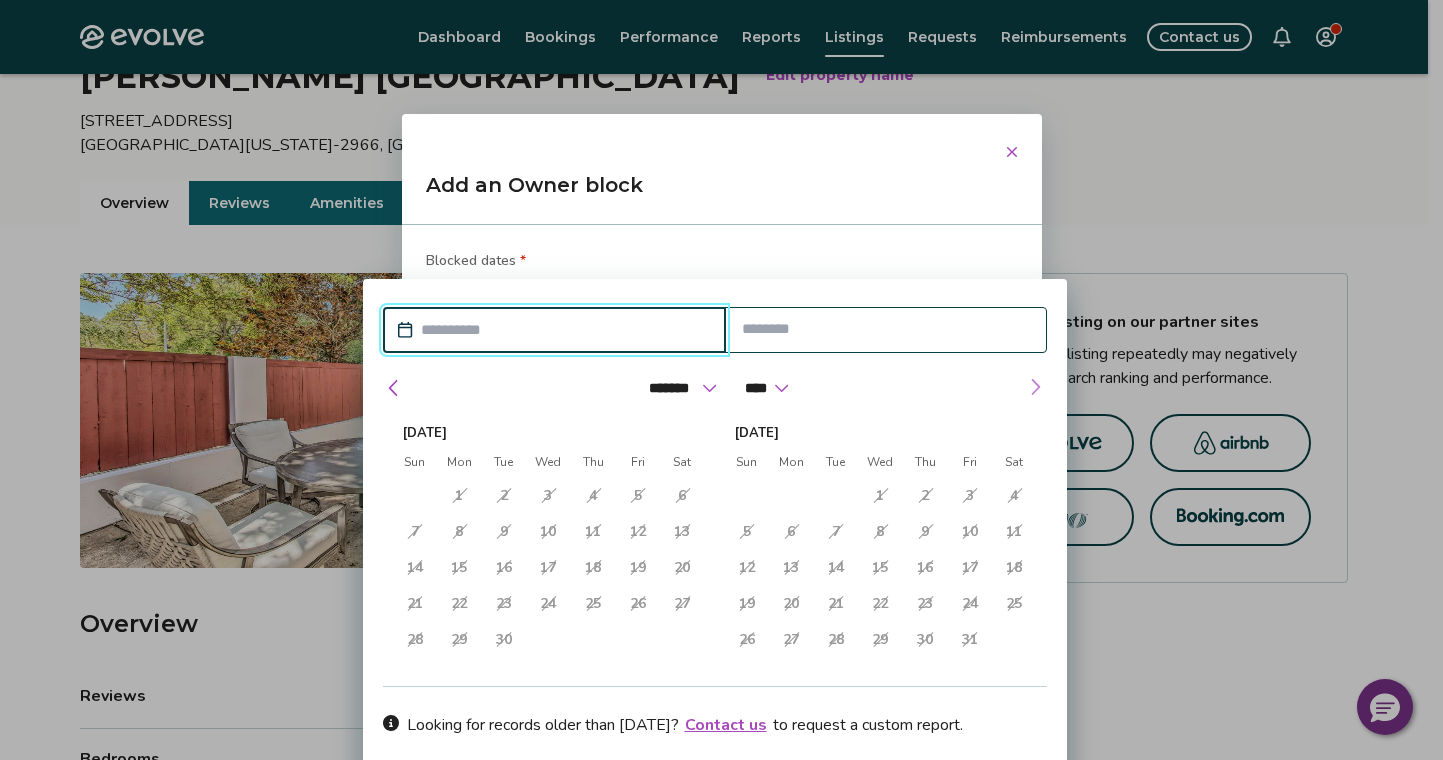 click at bounding box center (1035, 387) 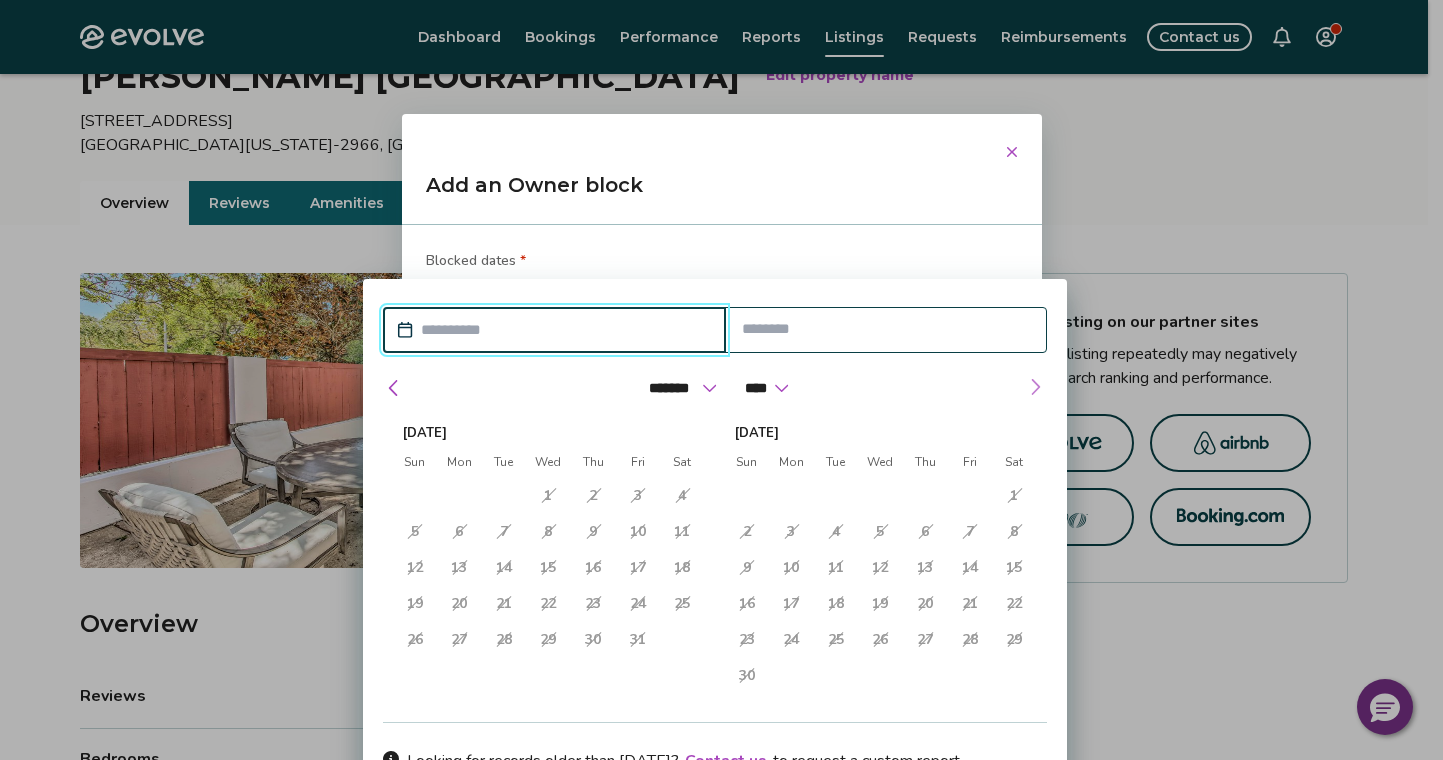 click at bounding box center (1035, 387) 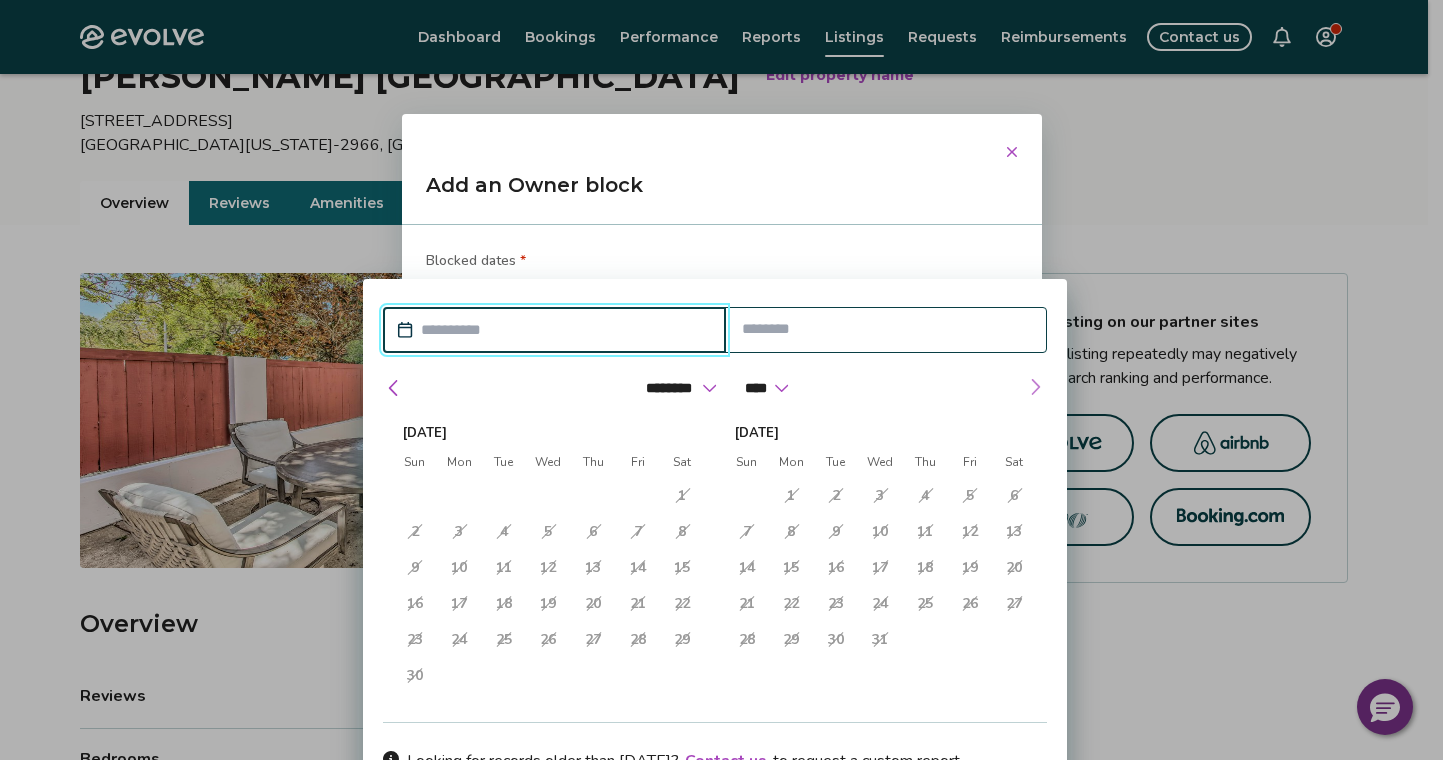 click at bounding box center [1035, 387] 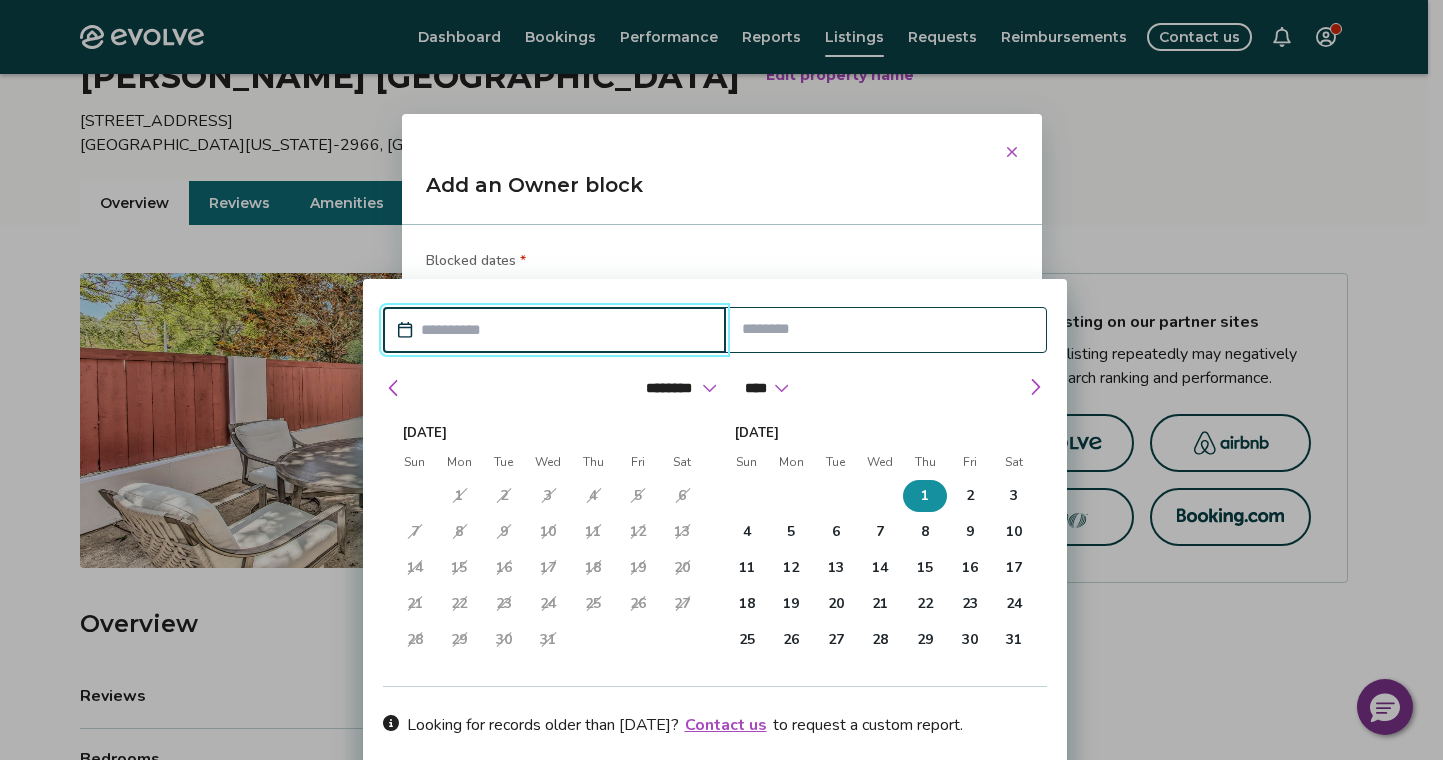 click on "1" at bounding box center (925, 496) 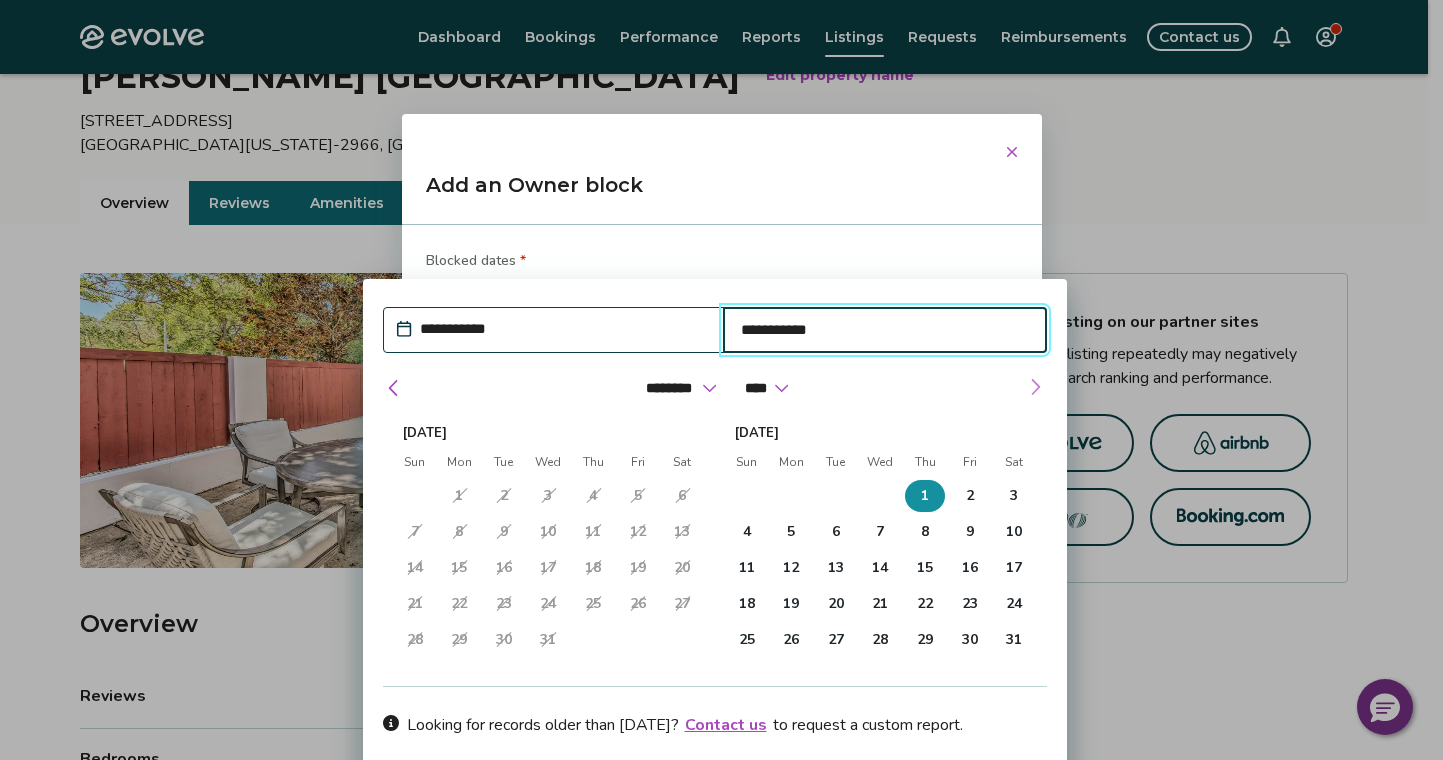 type on "*" 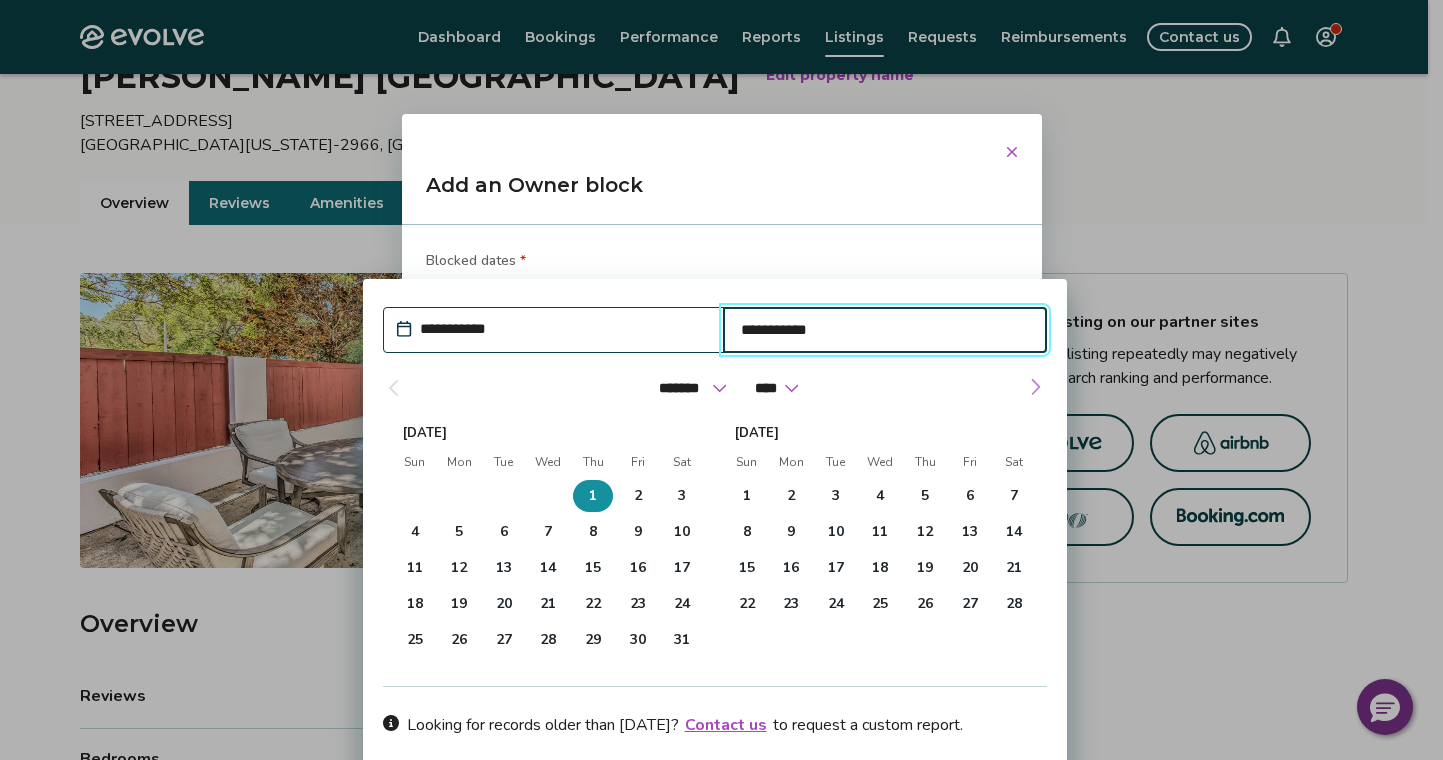 click at bounding box center (1035, 387) 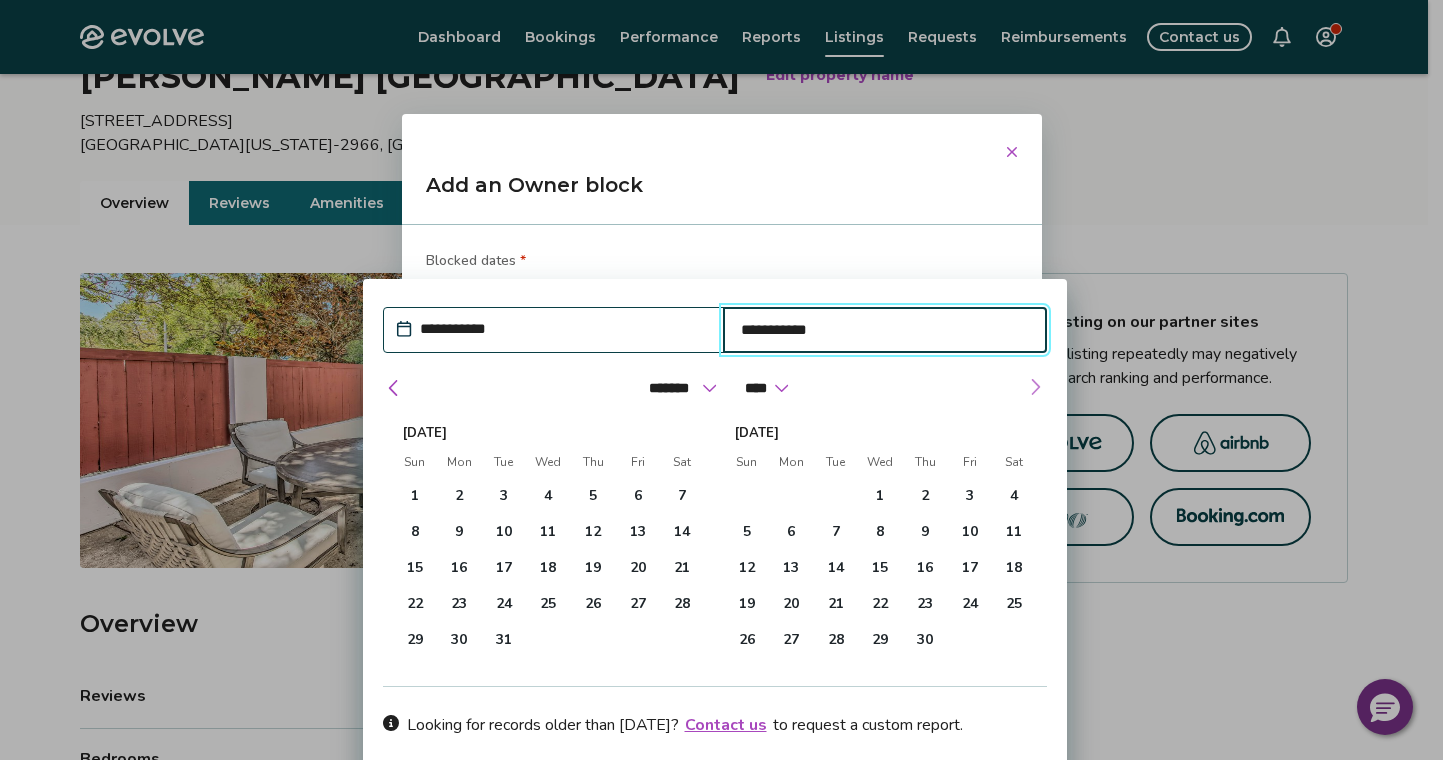 click at bounding box center (1035, 387) 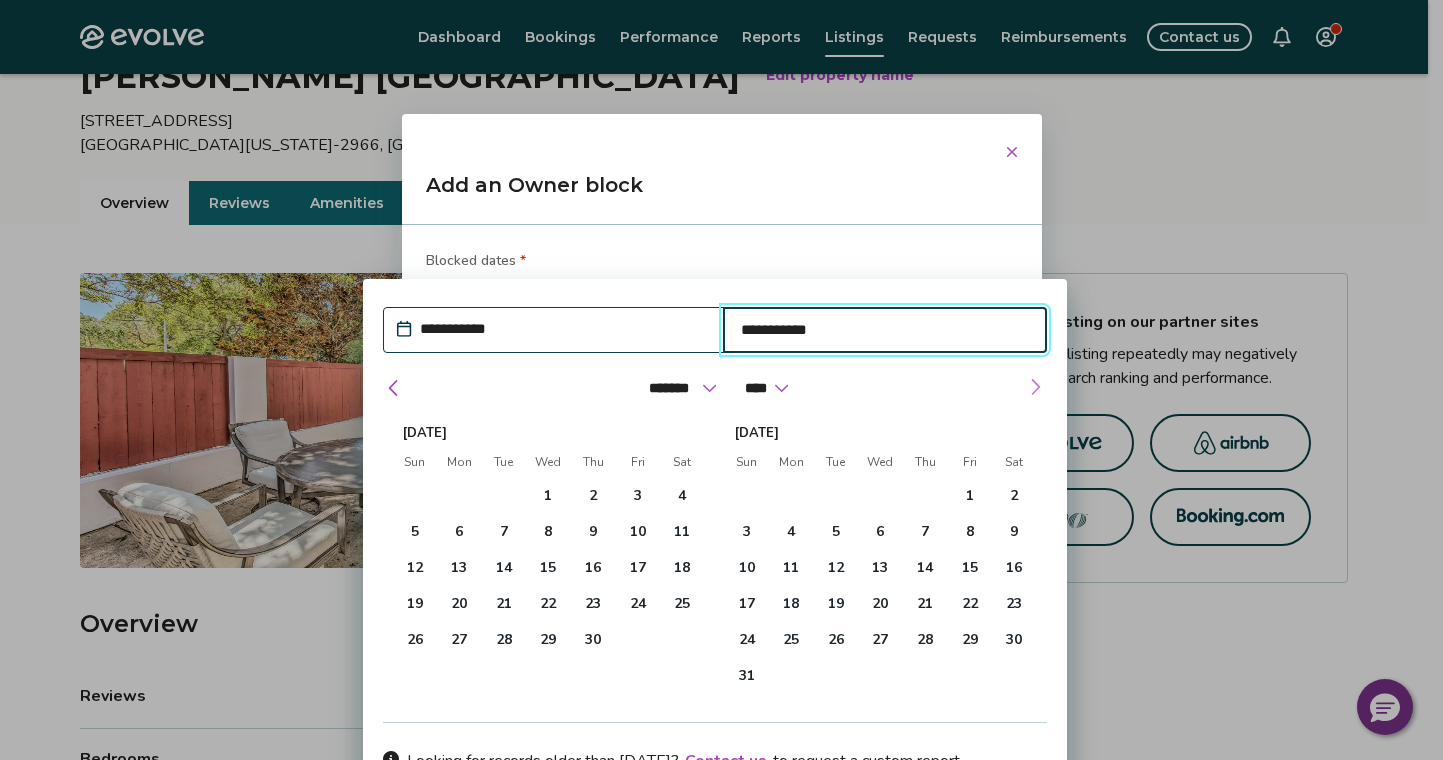click at bounding box center (1035, 387) 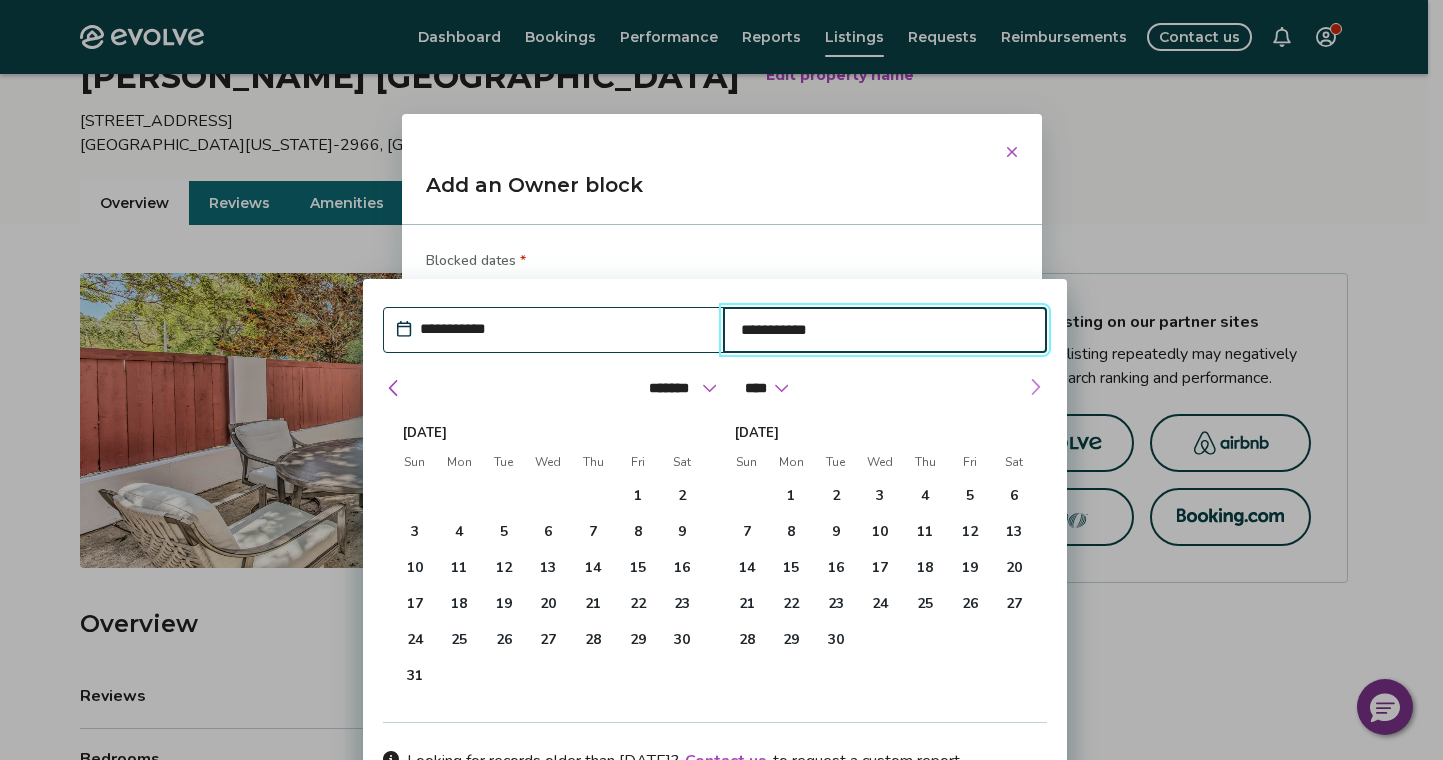 click at bounding box center [1035, 387] 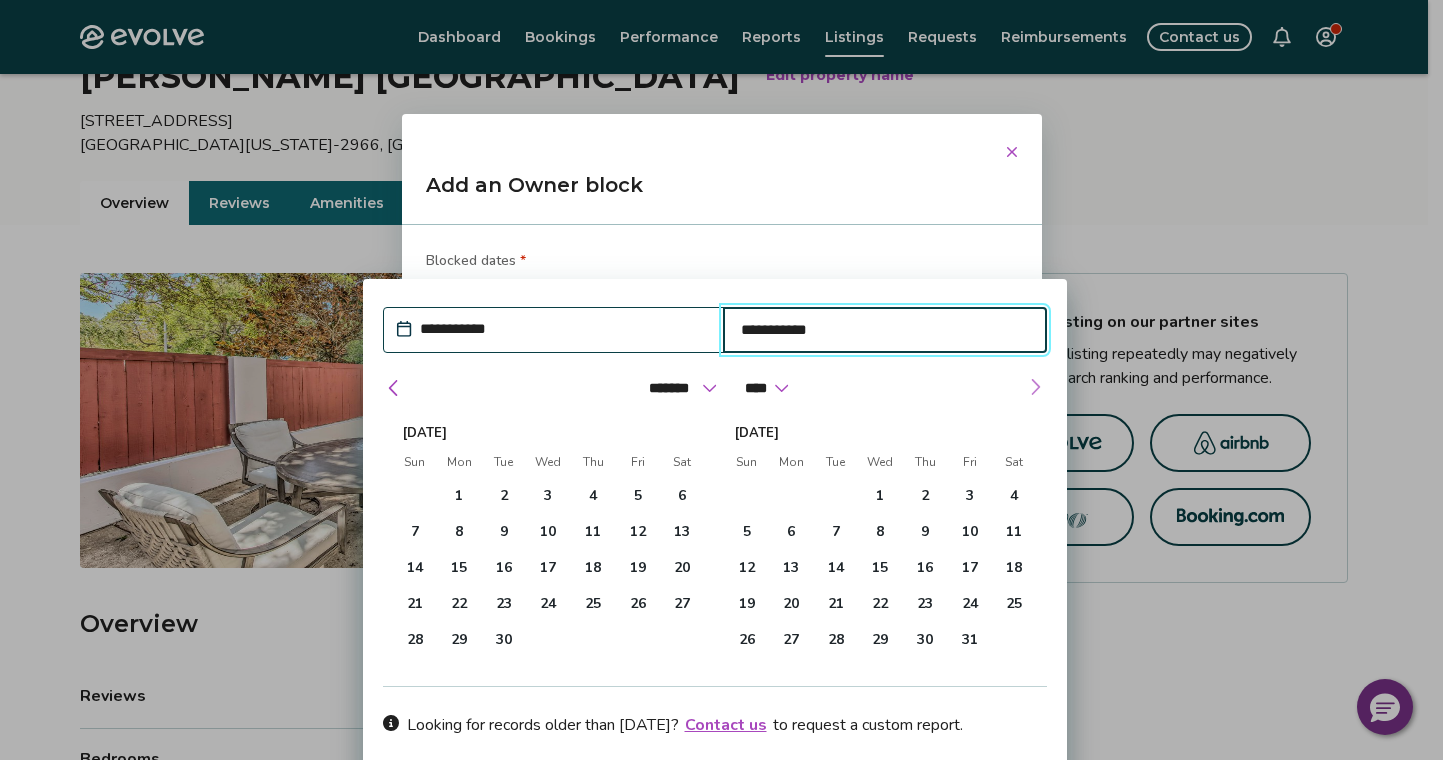 click at bounding box center [1035, 387] 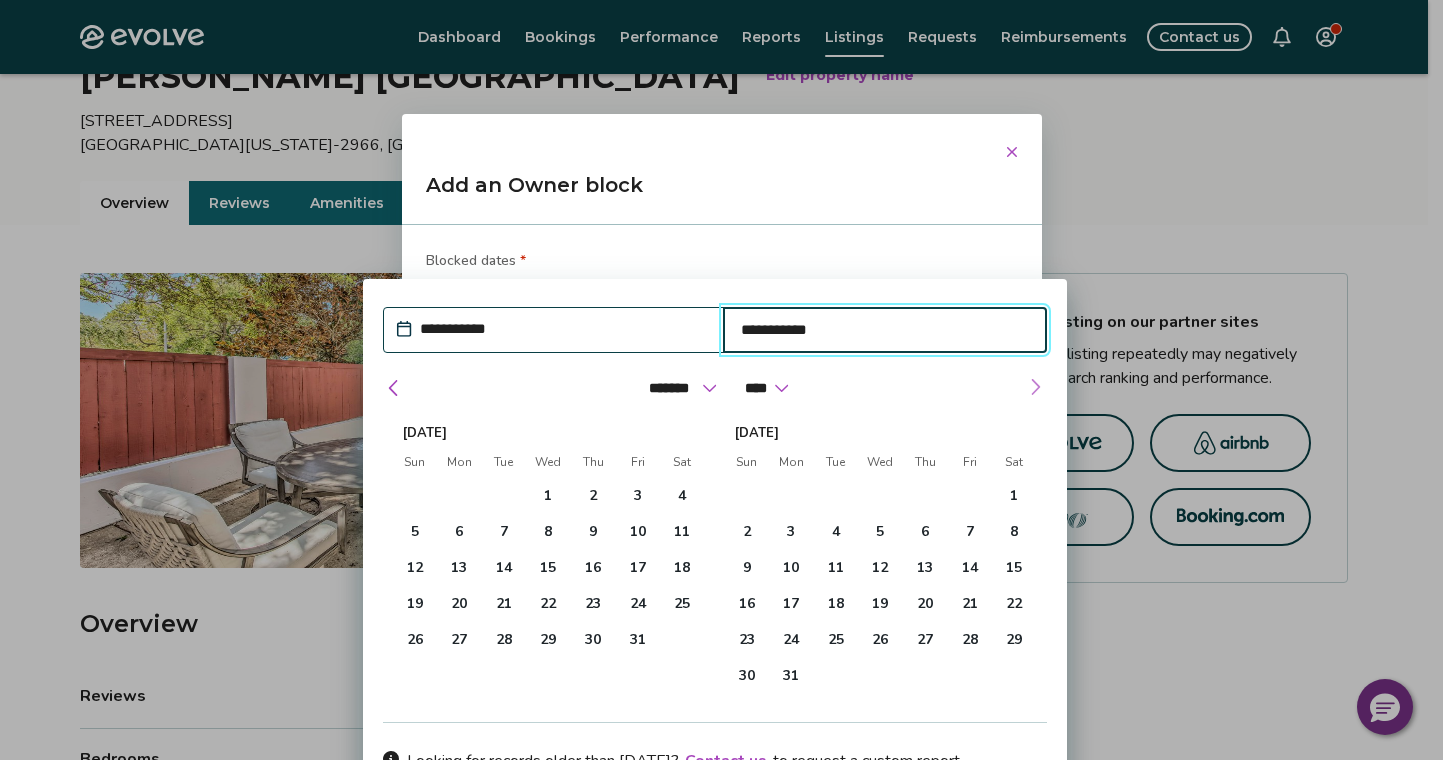 click at bounding box center (1035, 387) 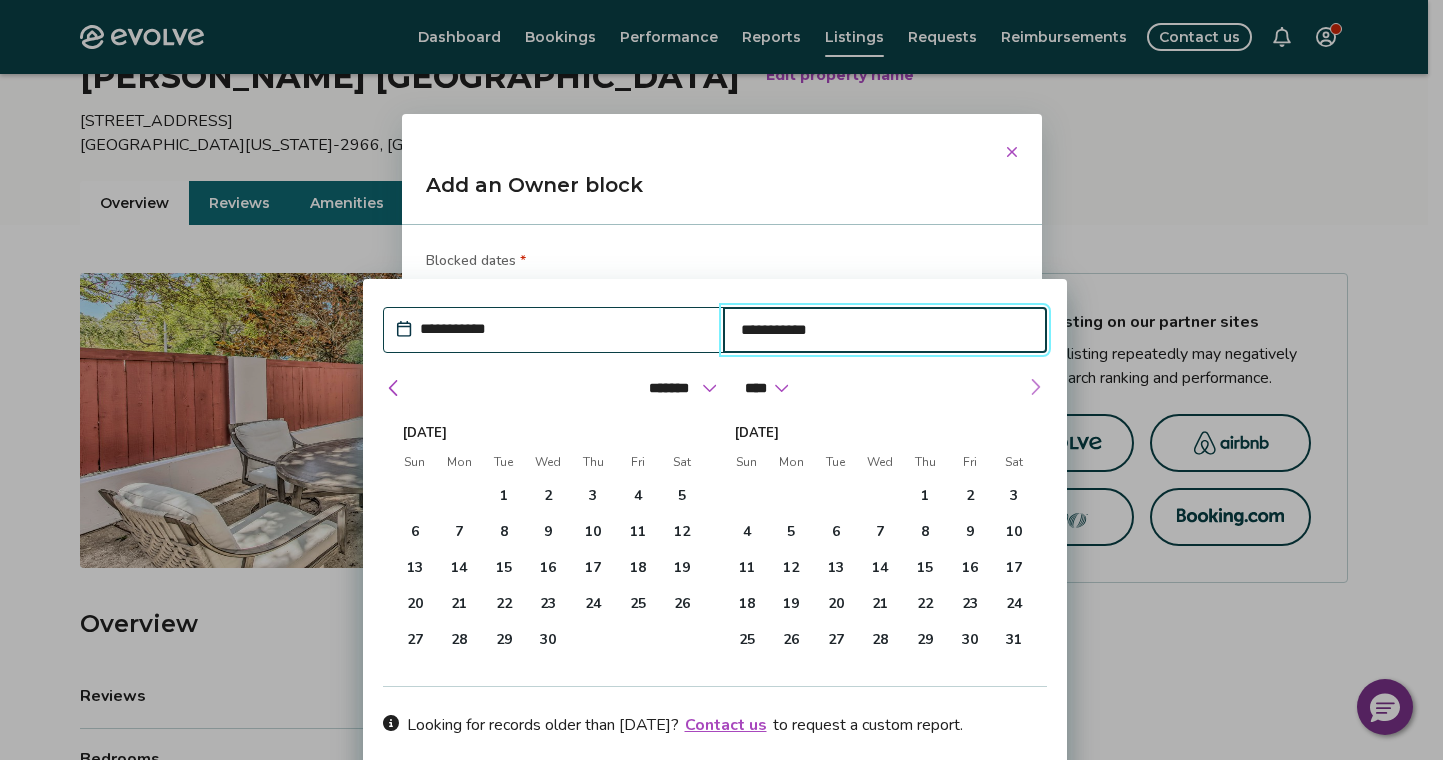 click at bounding box center [1035, 387] 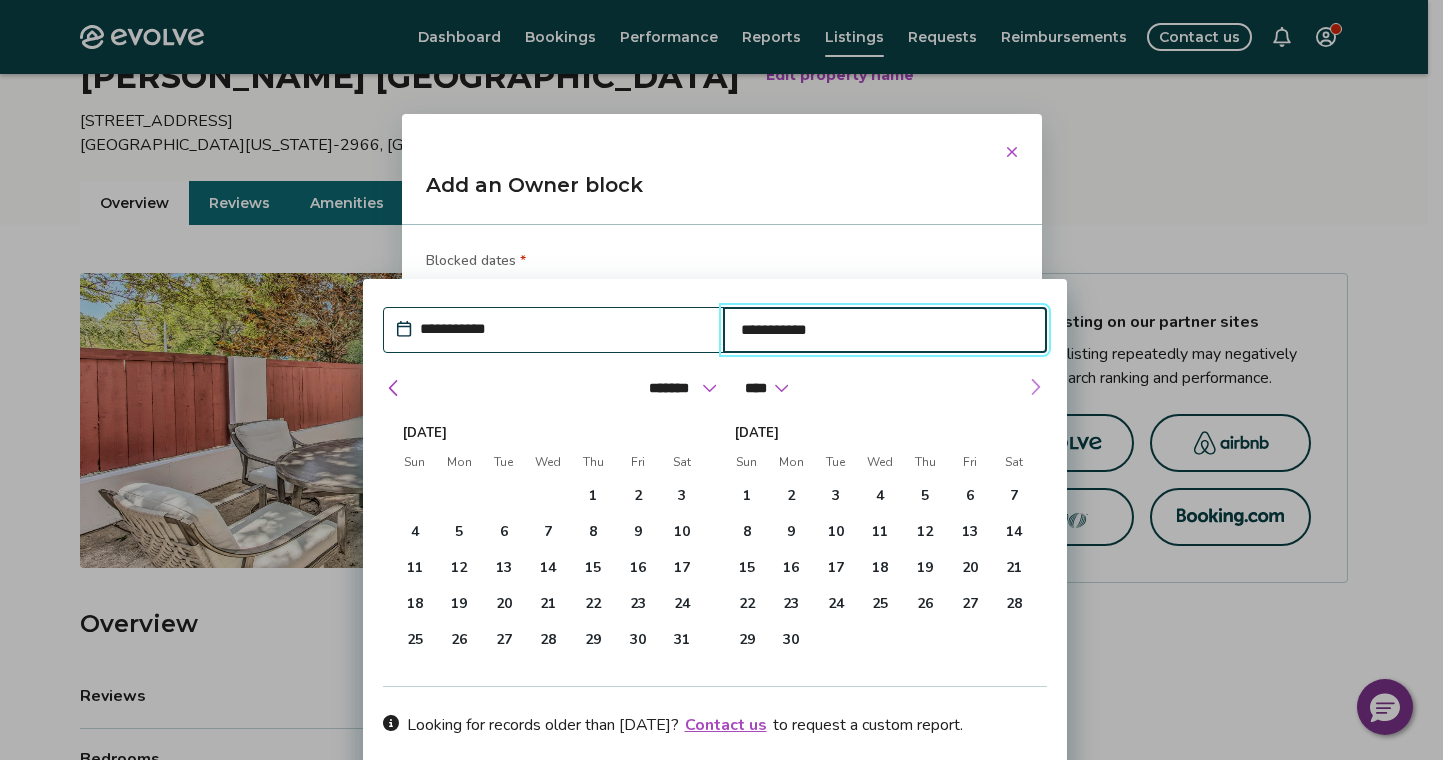 click at bounding box center (1035, 387) 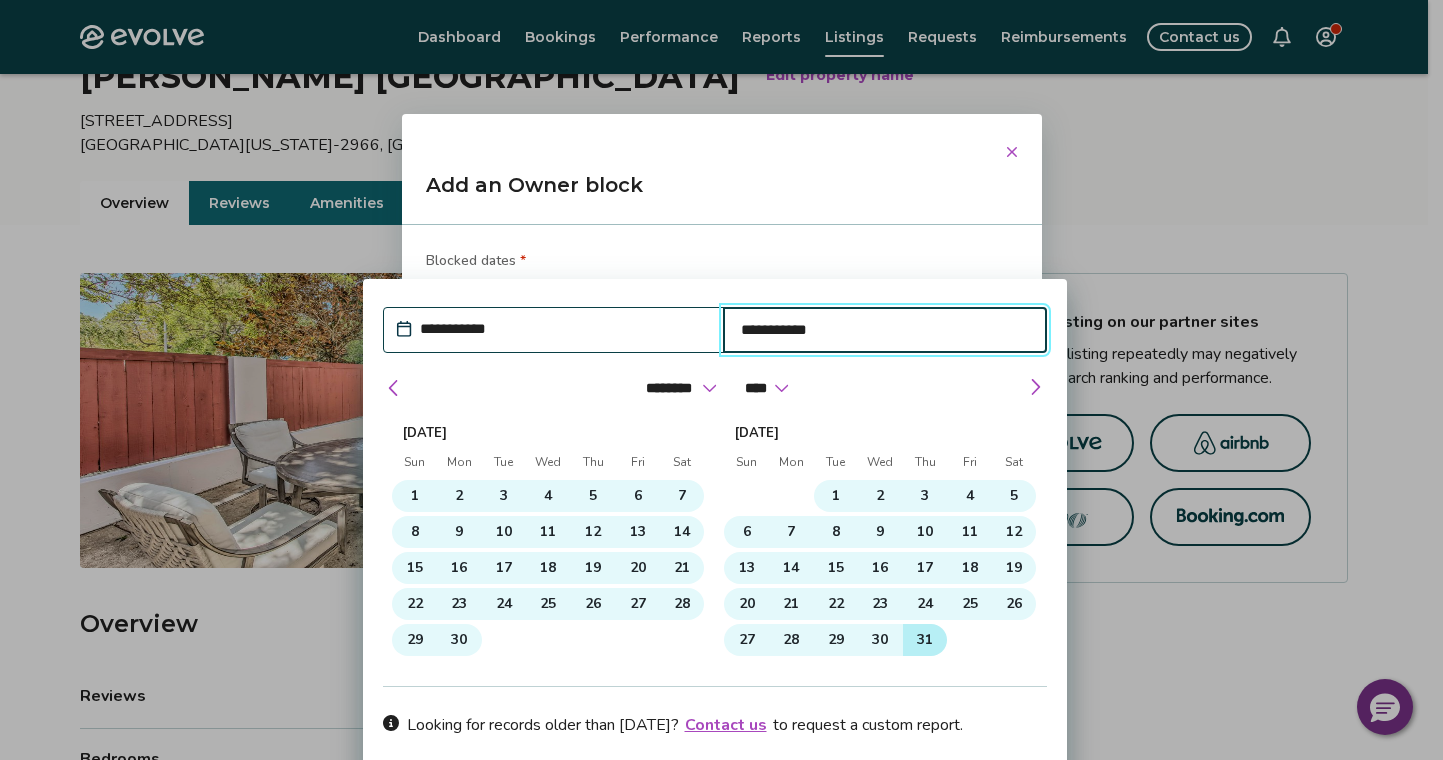click on "31" at bounding box center [925, 640] 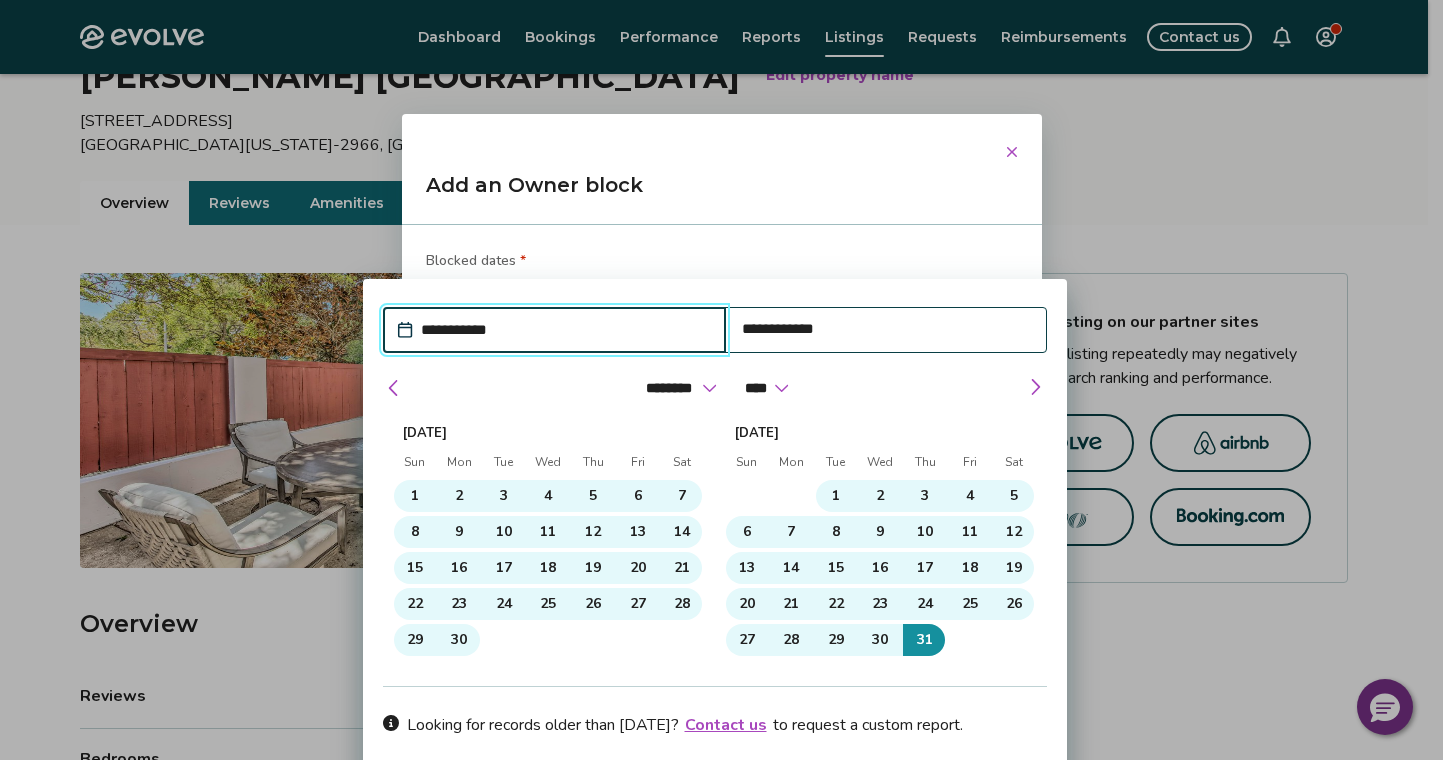 type on "*" 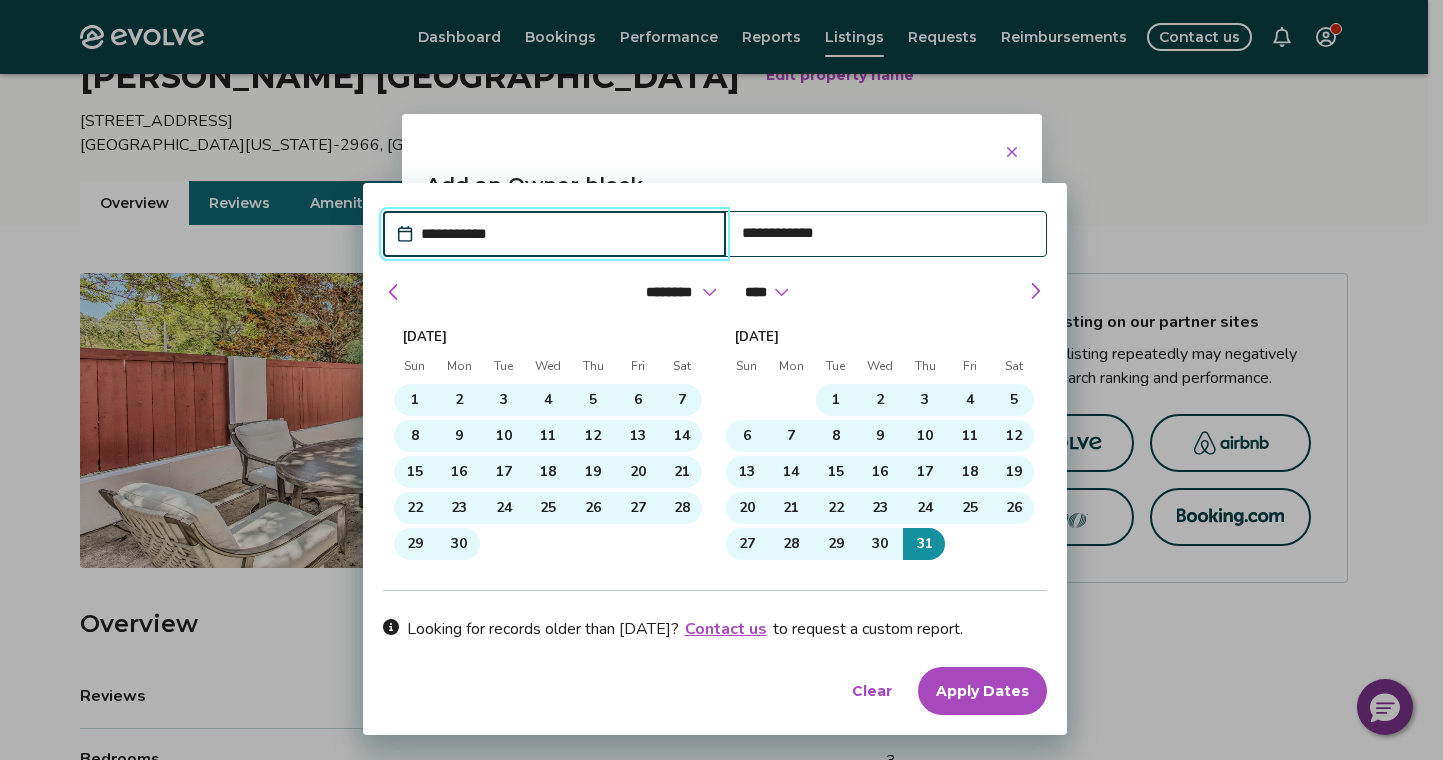 scroll, scrollTop: 200, scrollLeft: 0, axis: vertical 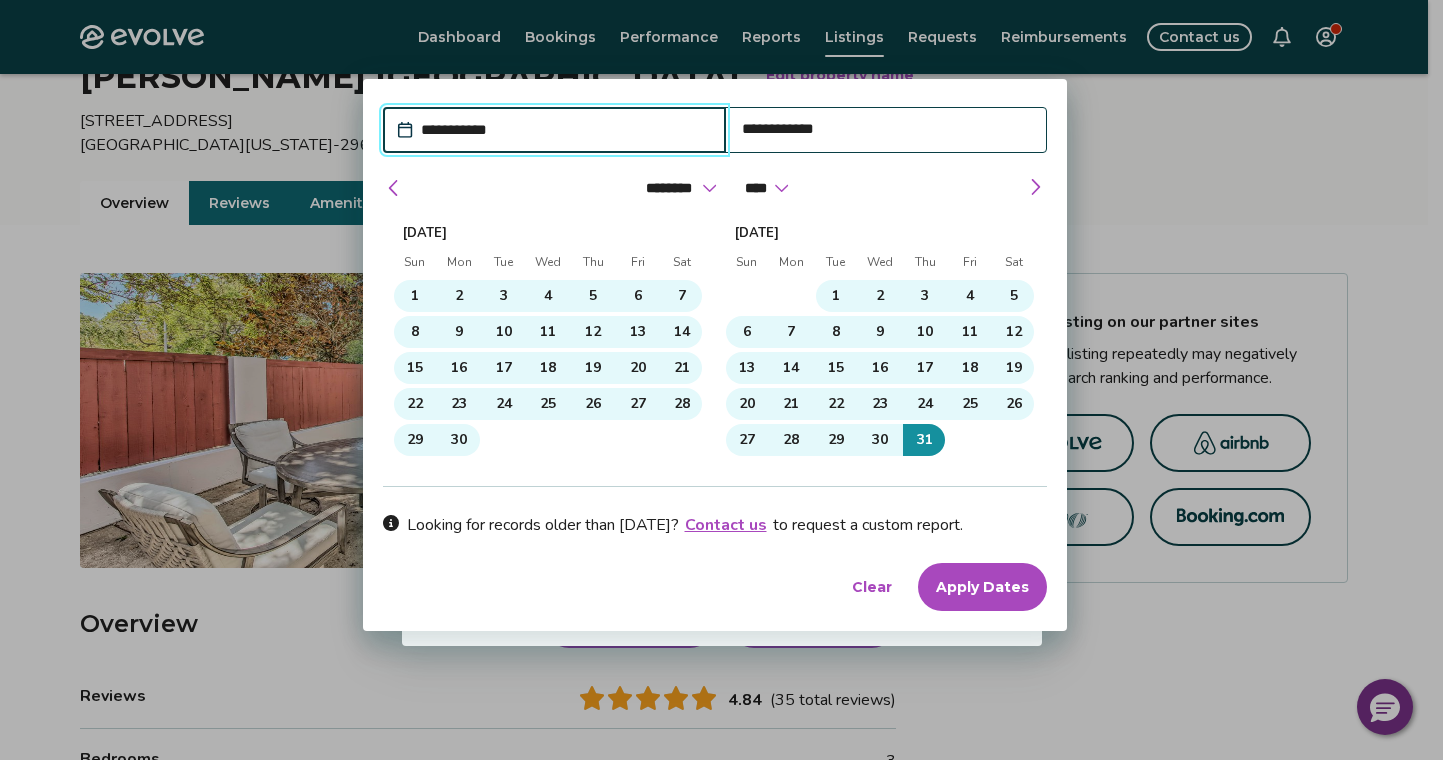 click on "Apply Dates" at bounding box center [982, 587] 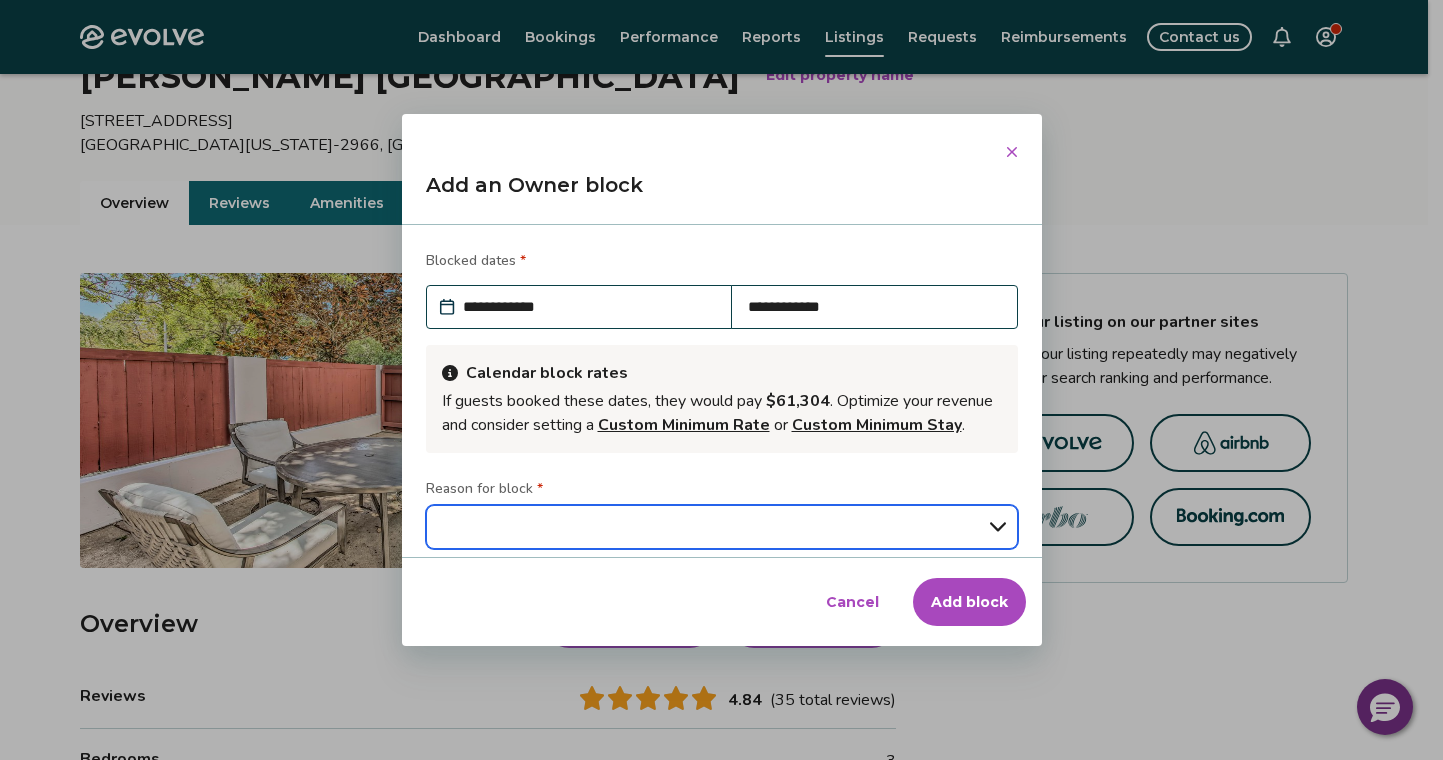 scroll, scrollTop: 16, scrollLeft: 0, axis: vertical 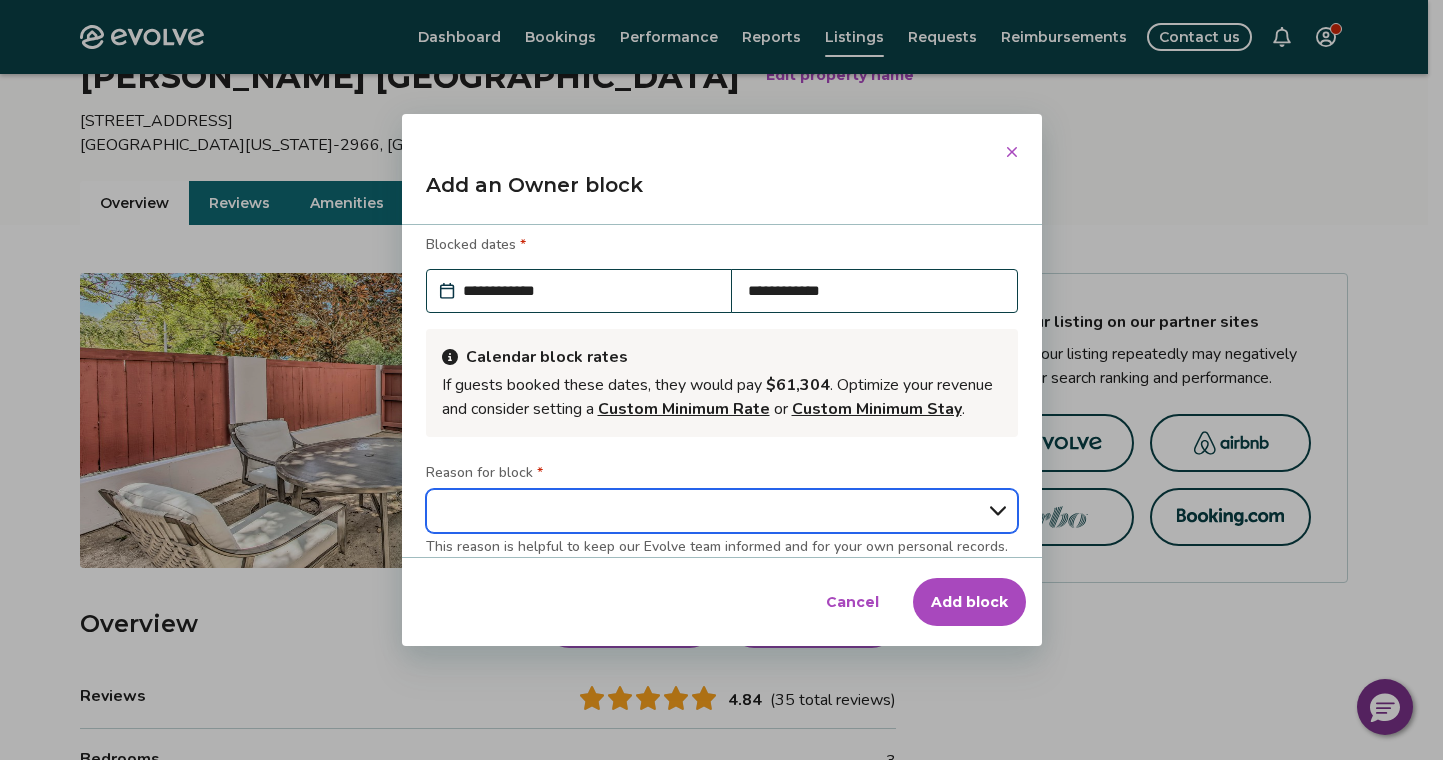 click on "**********" at bounding box center [722, 511] 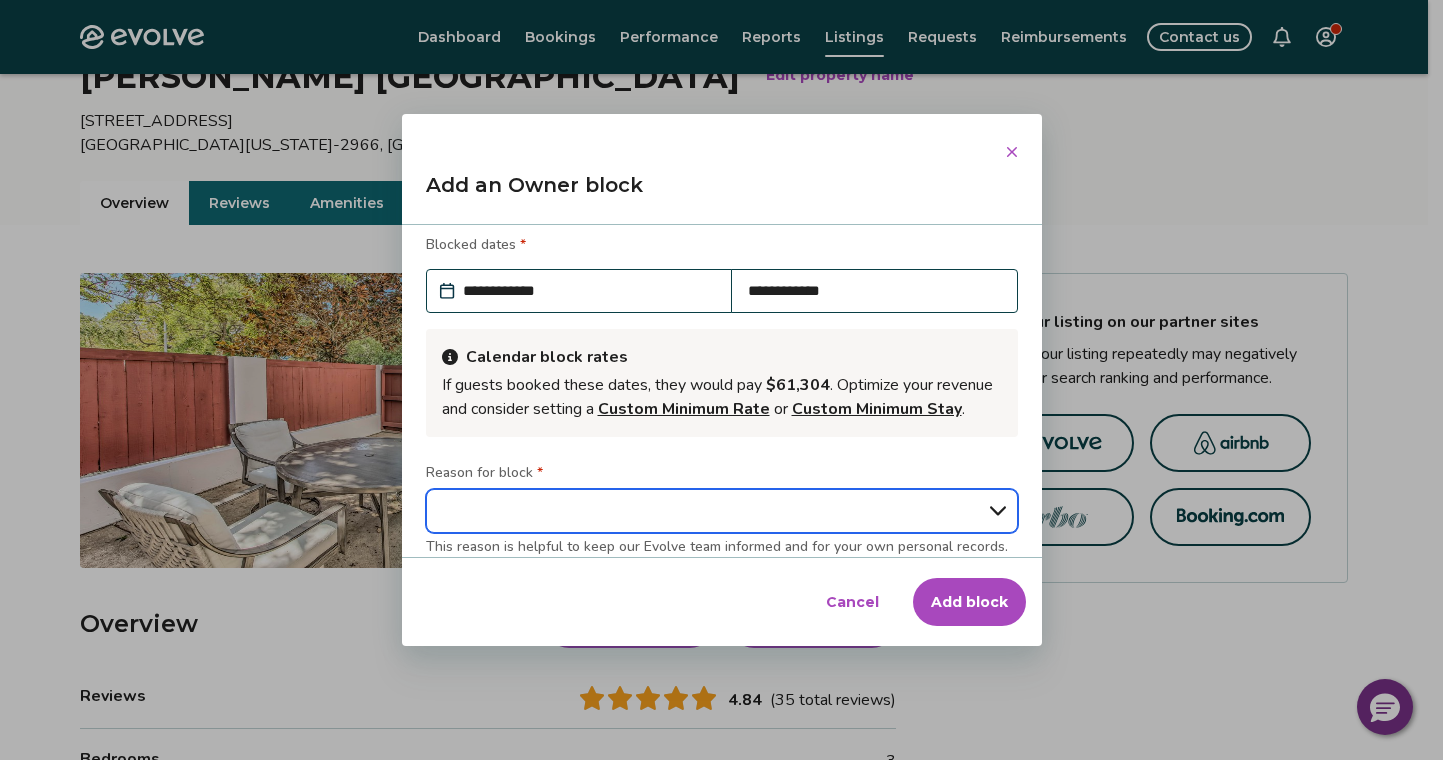 select on "**********" 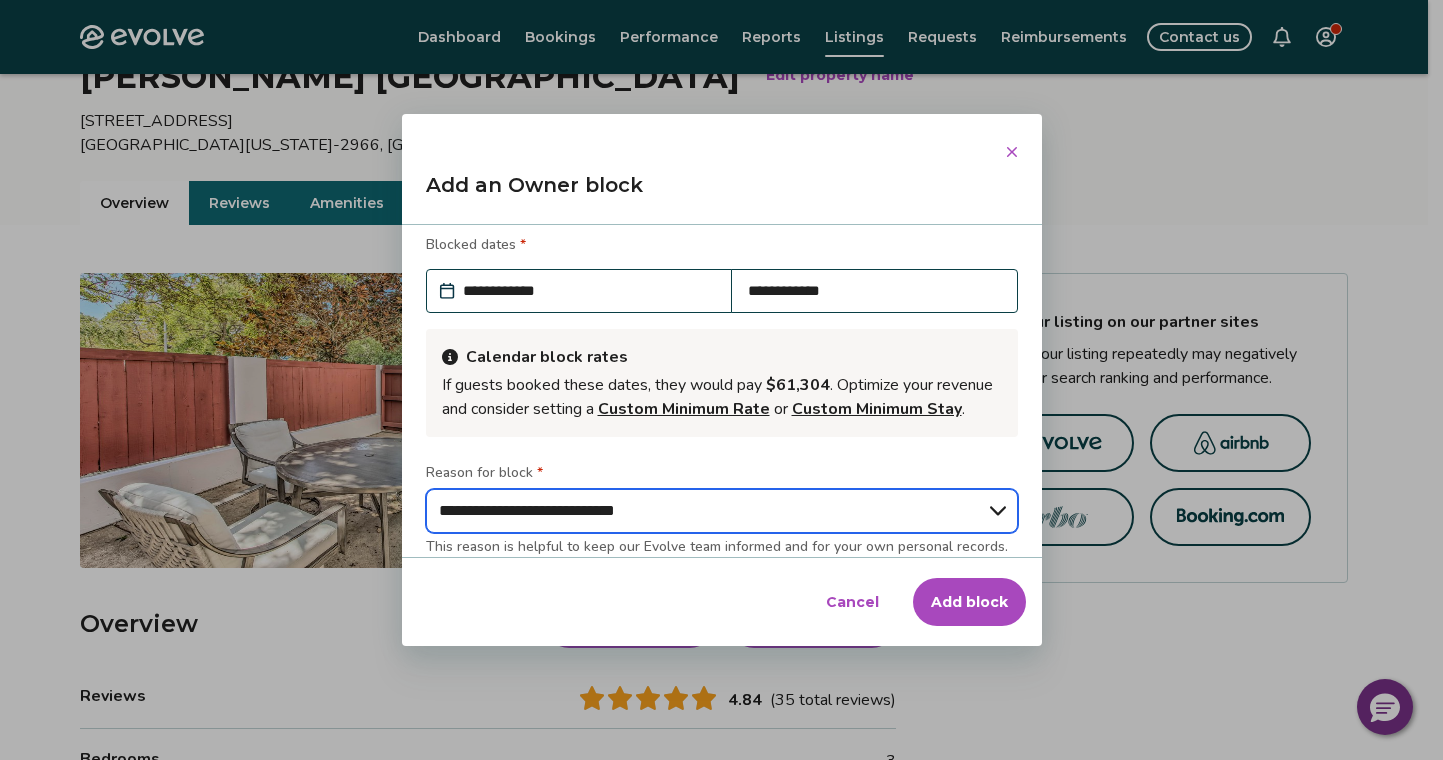 click on "**********" at bounding box center (722, 511) 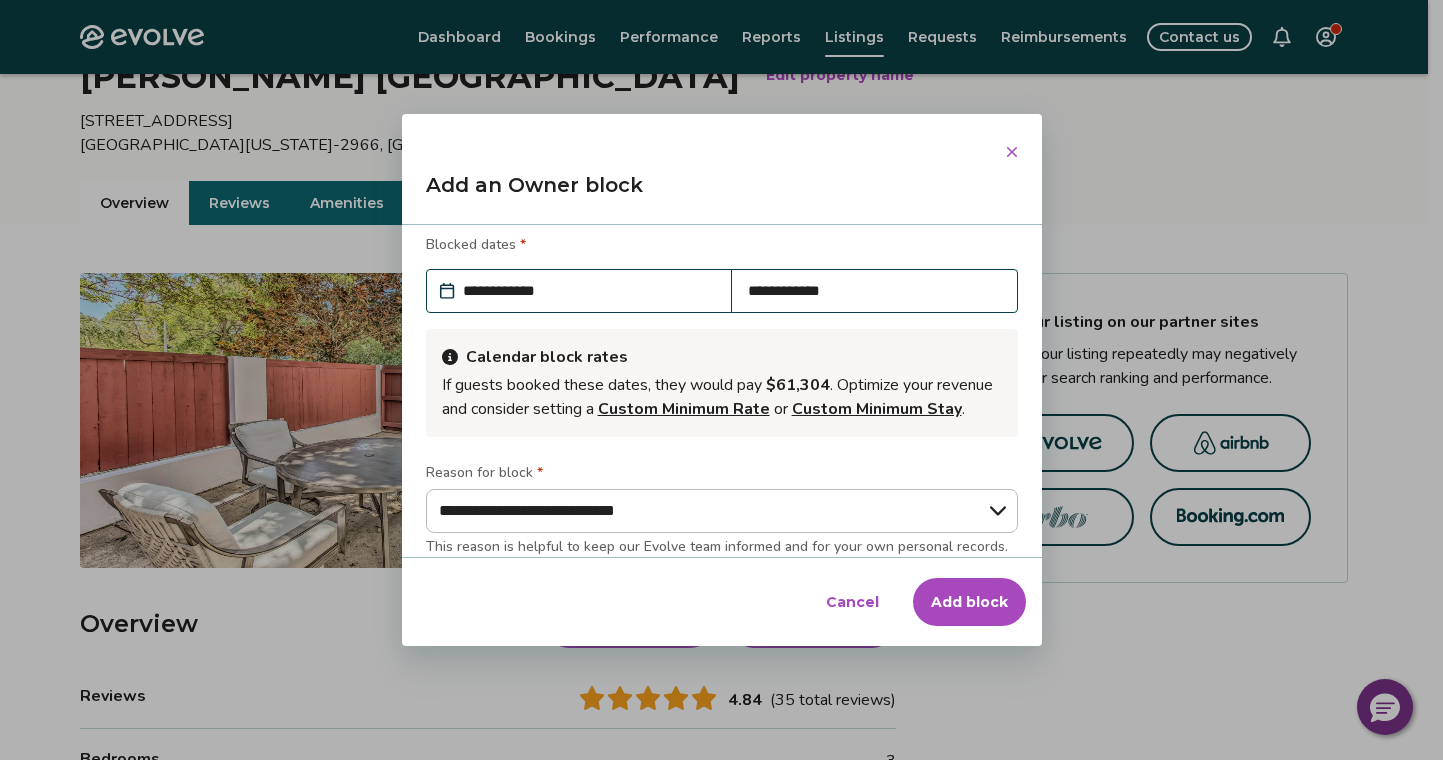 click on "Add block" at bounding box center (969, 602) 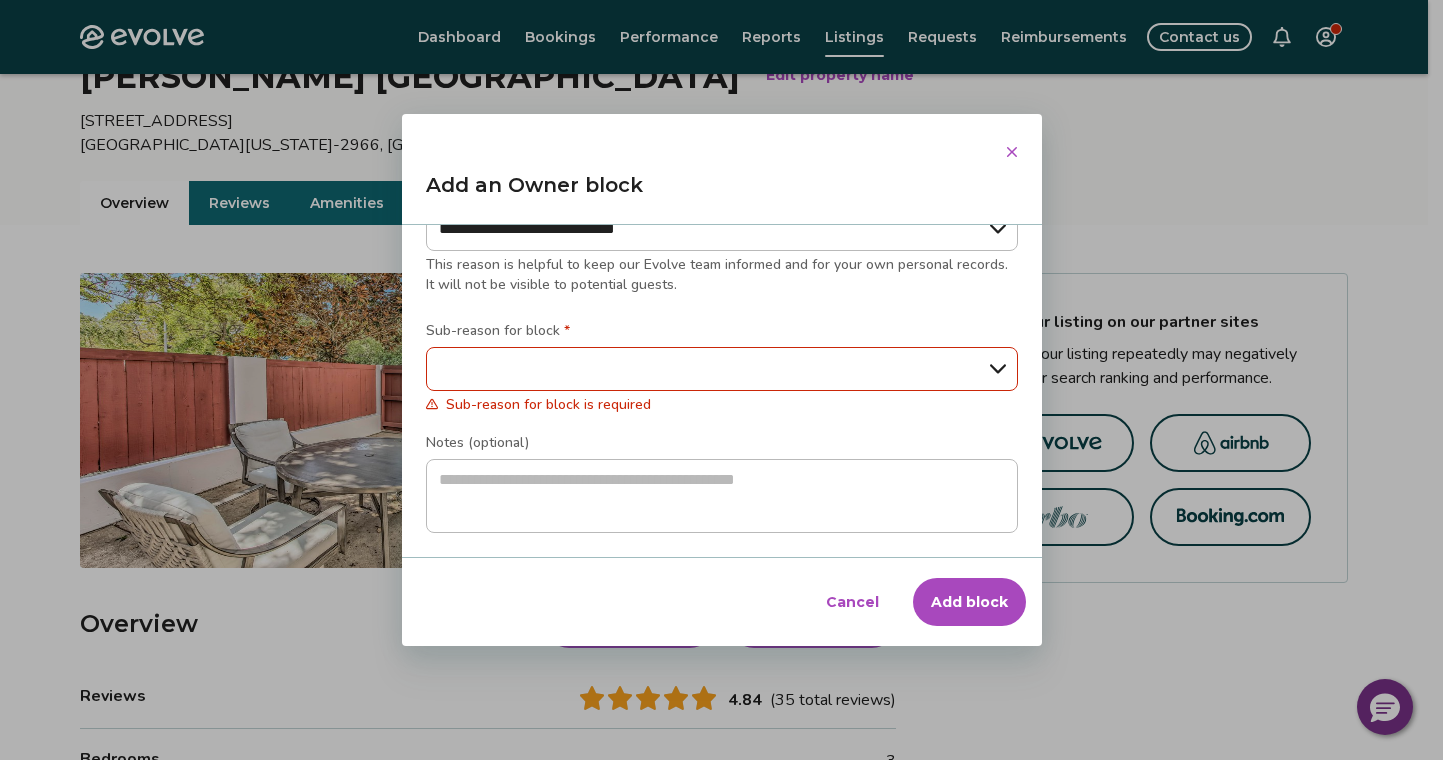scroll, scrollTop: 322, scrollLeft: 0, axis: vertical 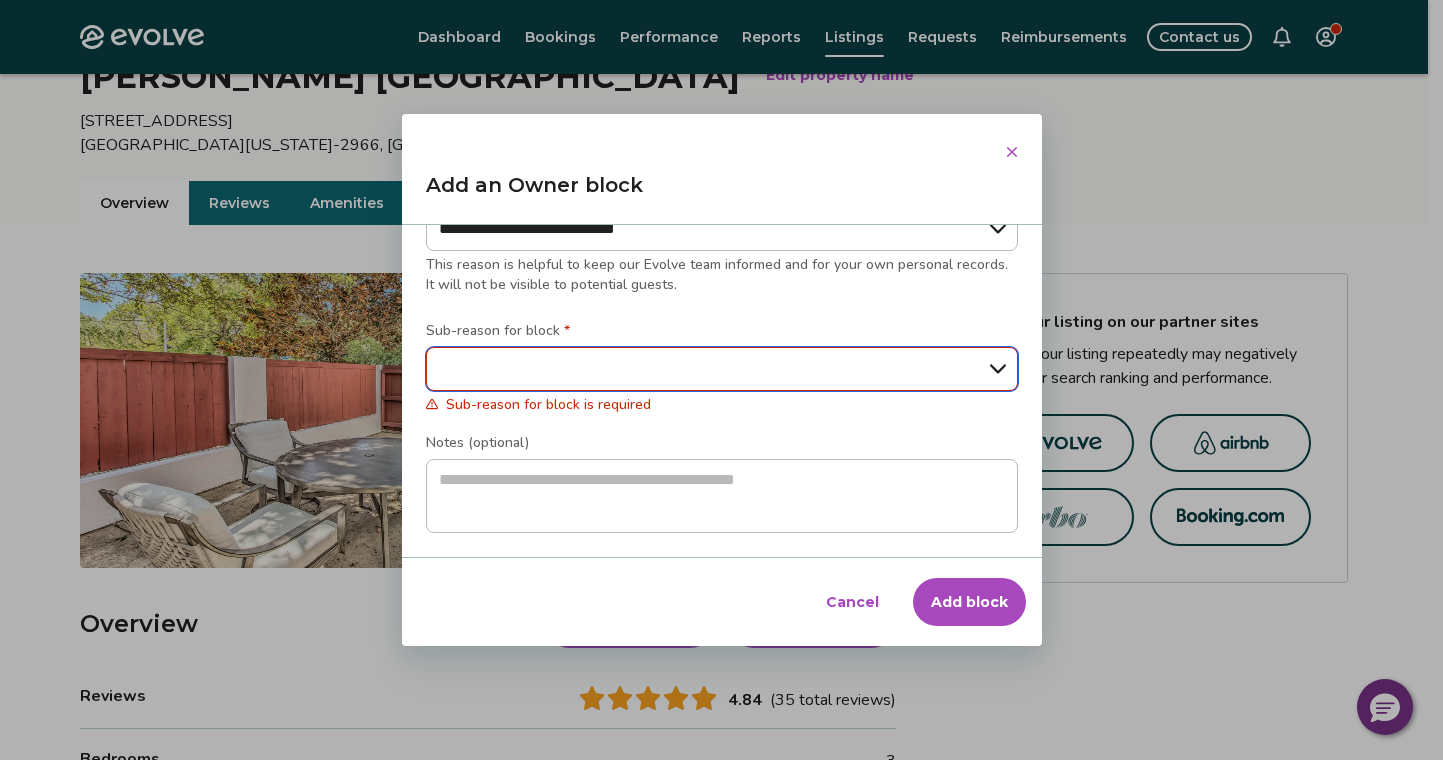 drag, startPoint x: 708, startPoint y: 368, endPoint x: 799, endPoint y: 372, distance: 91.08787 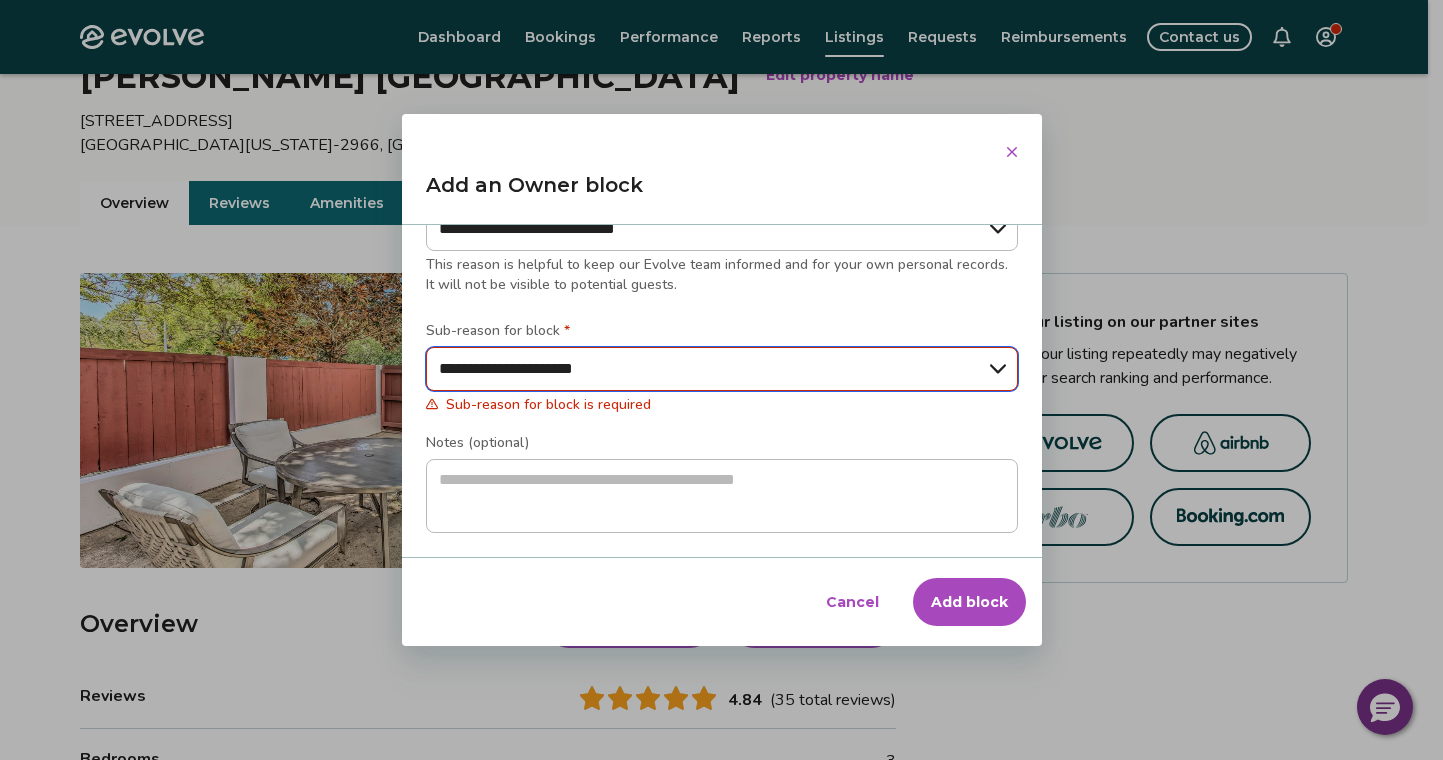 click on "**********" at bounding box center (722, 369) 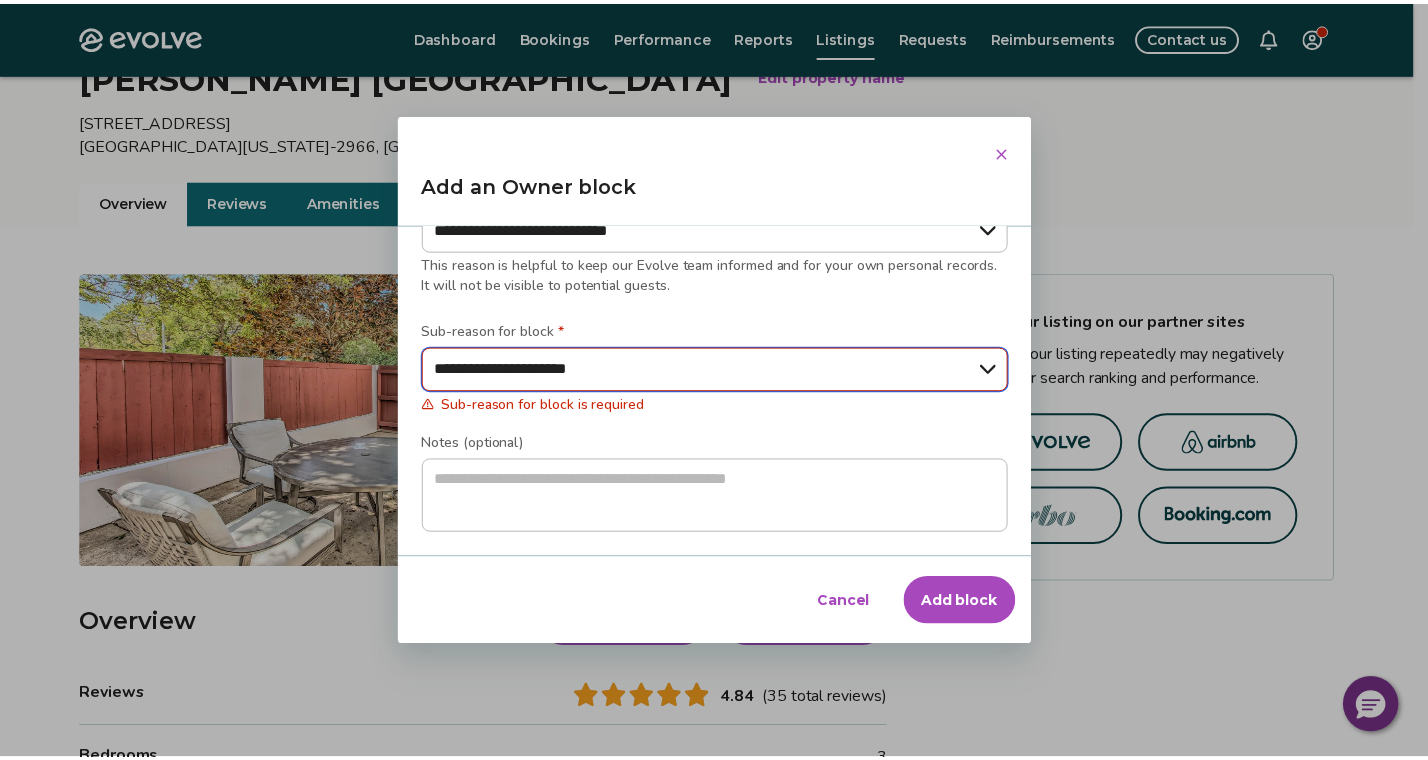 scroll, scrollTop: 298, scrollLeft: 0, axis: vertical 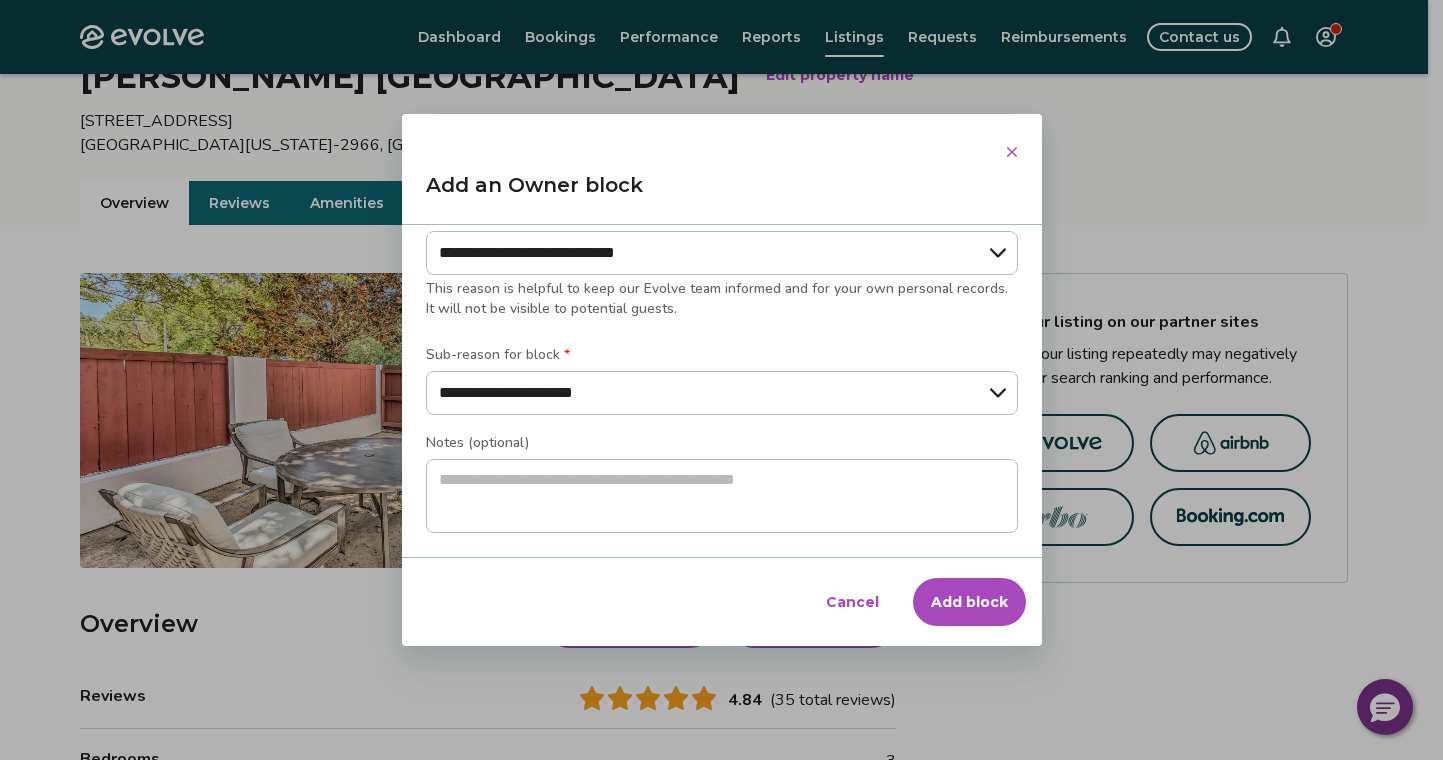 click on "Add block" at bounding box center (969, 602) 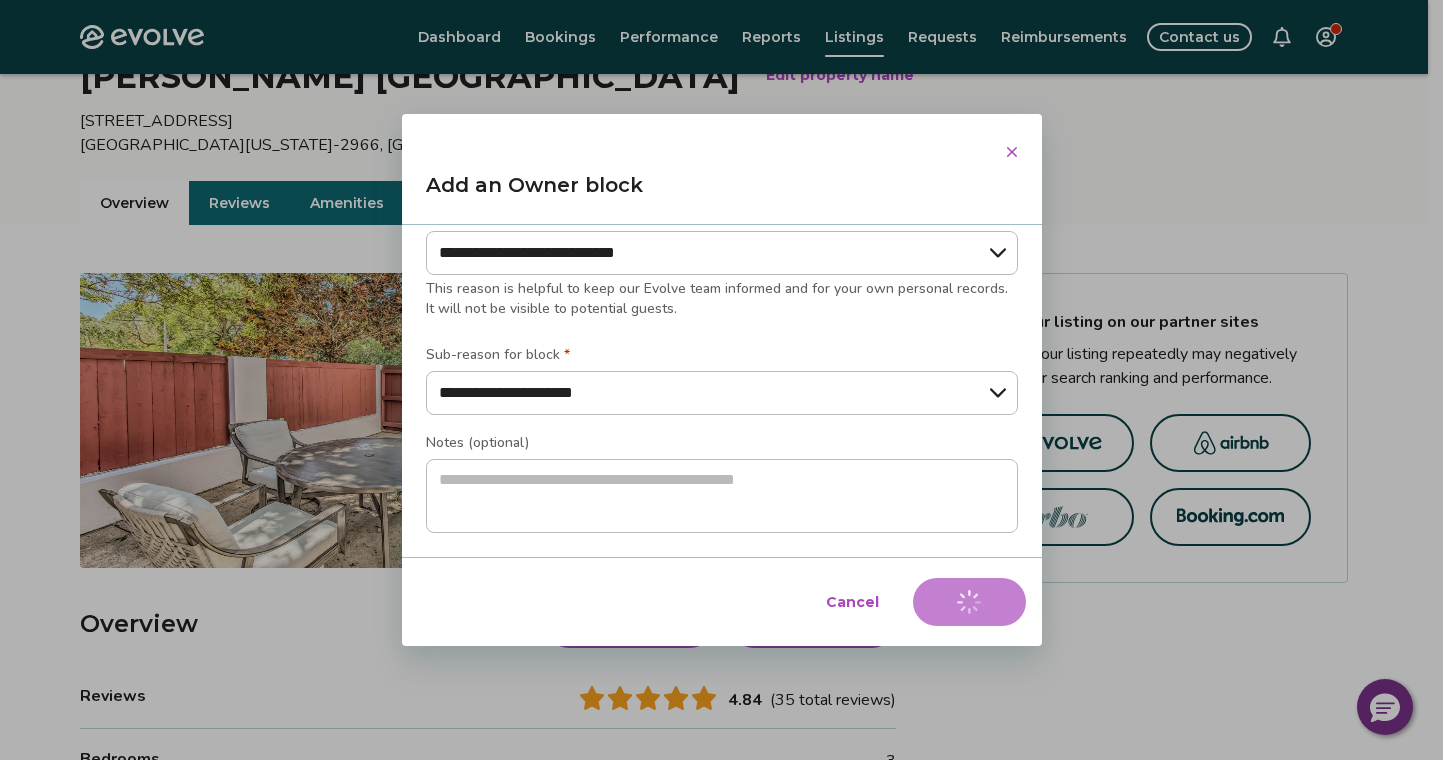 type on "*" 